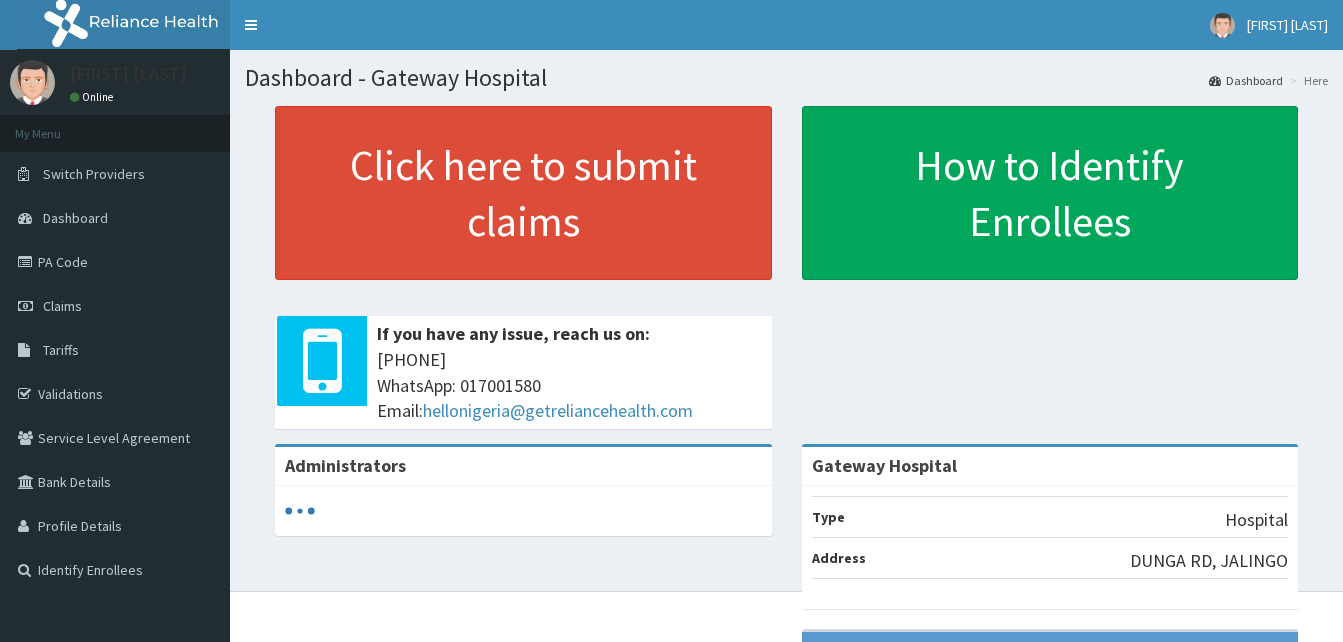 scroll, scrollTop: 0, scrollLeft: 0, axis: both 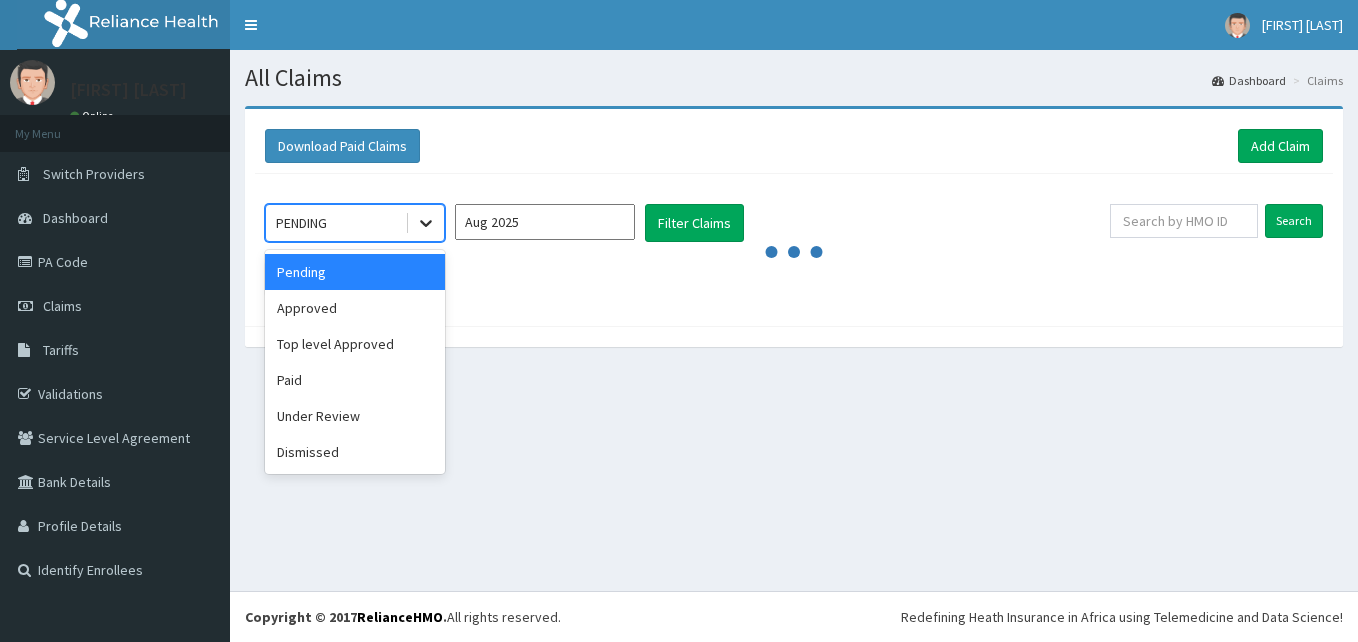 click 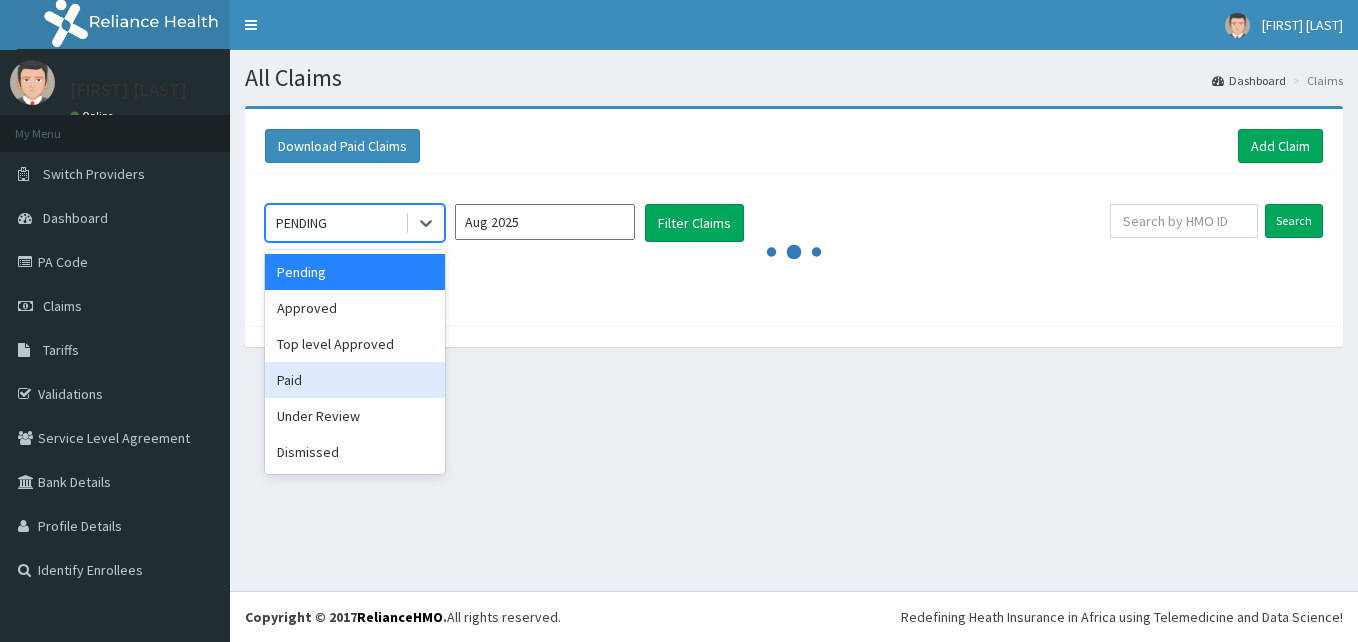 click on "Paid" at bounding box center (355, 380) 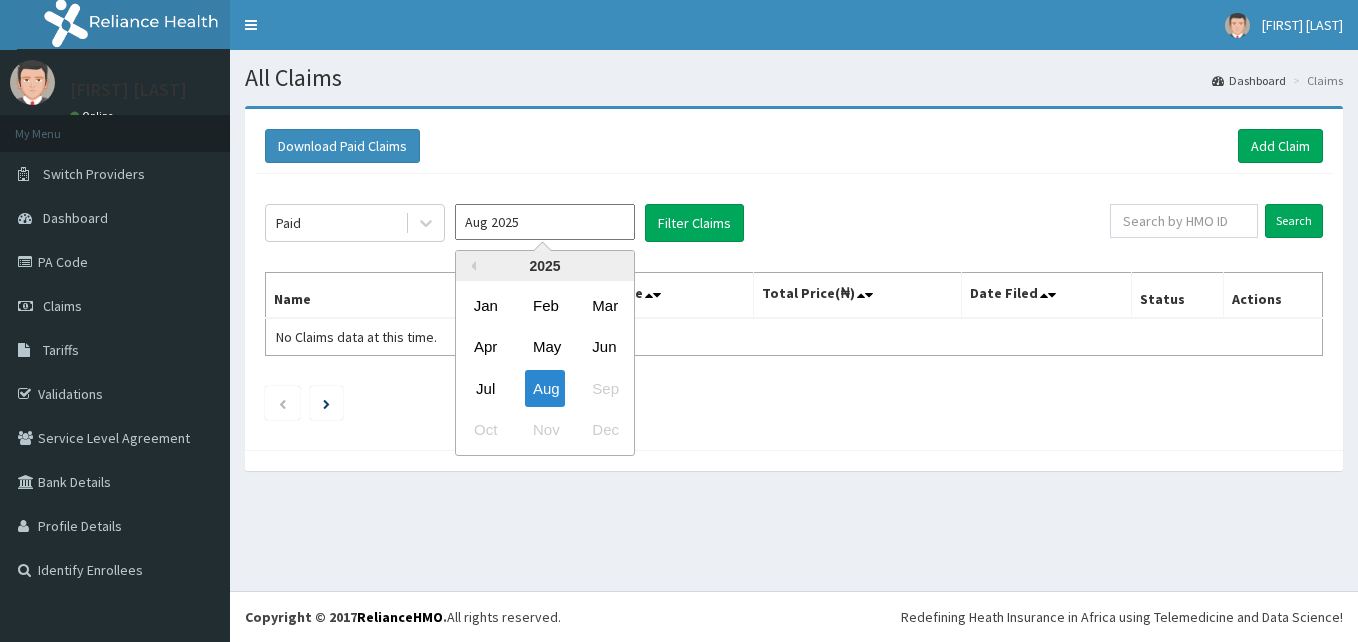 click on "Aug 2025" at bounding box center [545, 222] 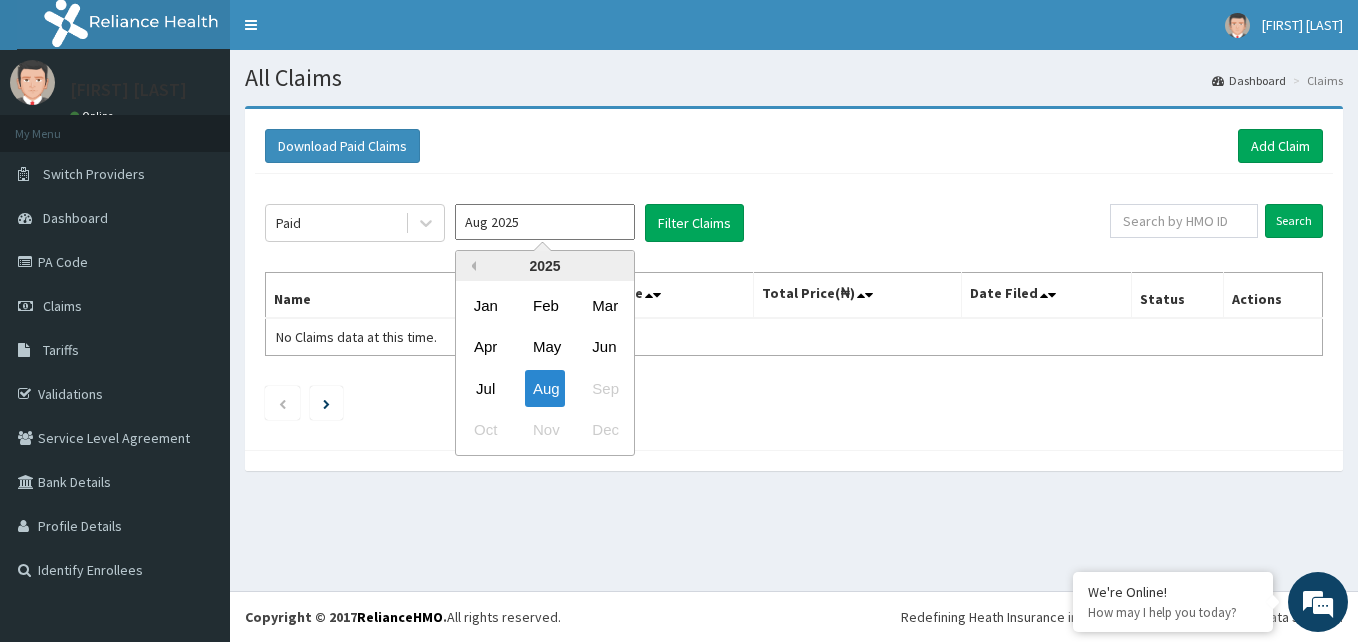 click on "Previous Year" at bounding box center [471, 266] 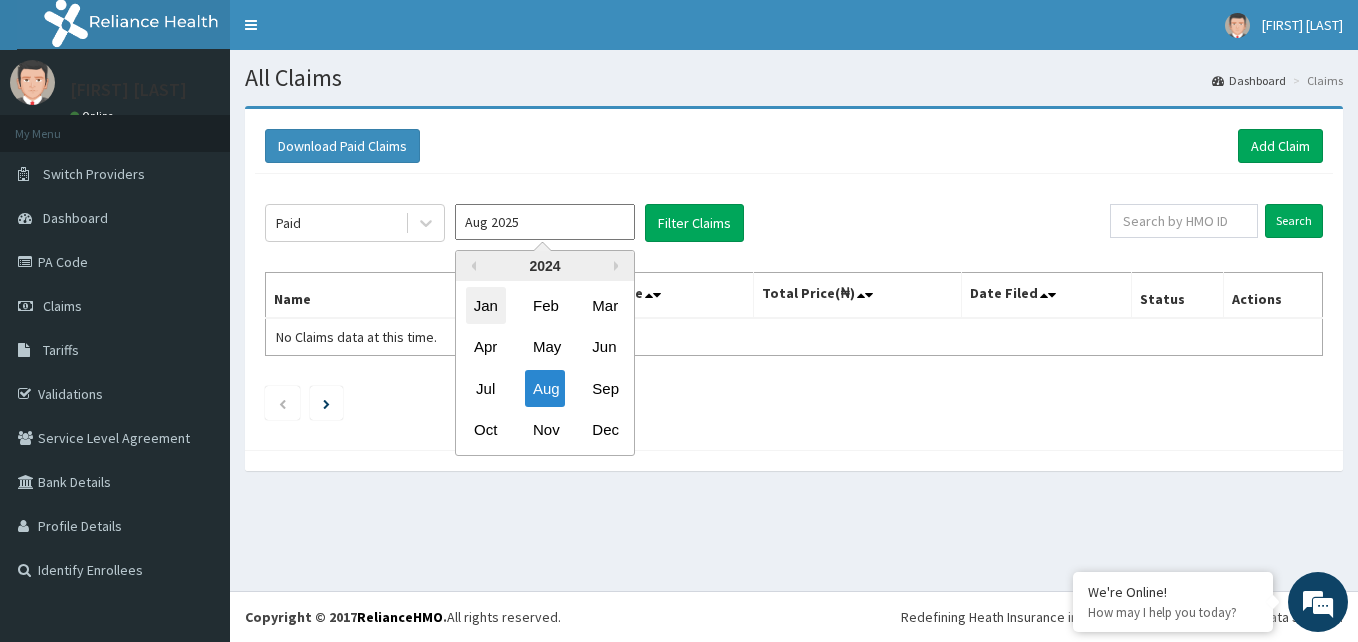 click on "Jan" at bounding box center [486, 305] 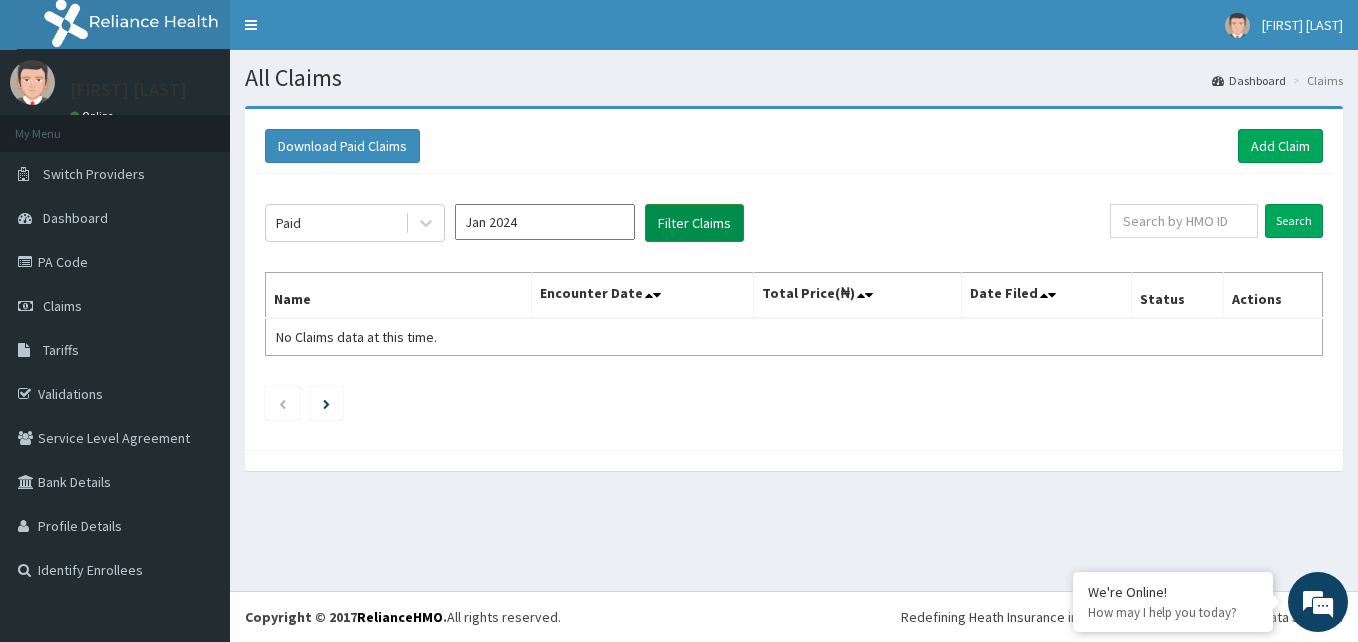 click on "Filter Claims" at bounding box center [694, 223] 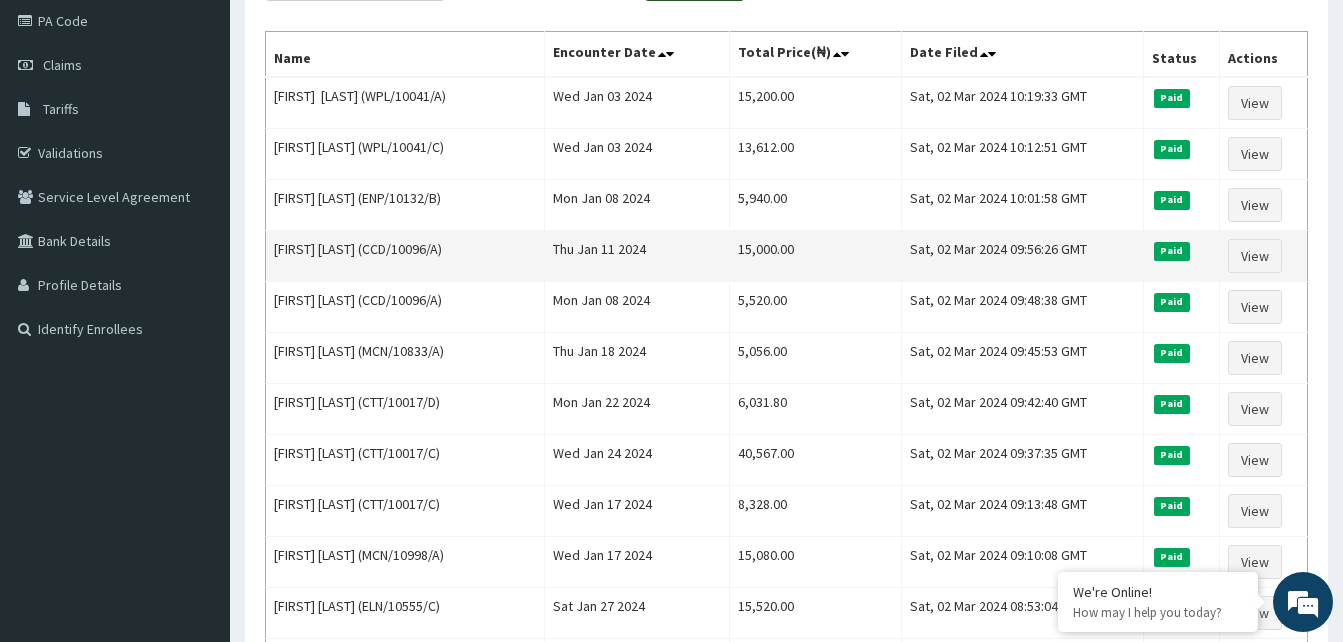 scroll, scrollTop: 0, scrollLeft: 0, axis: both 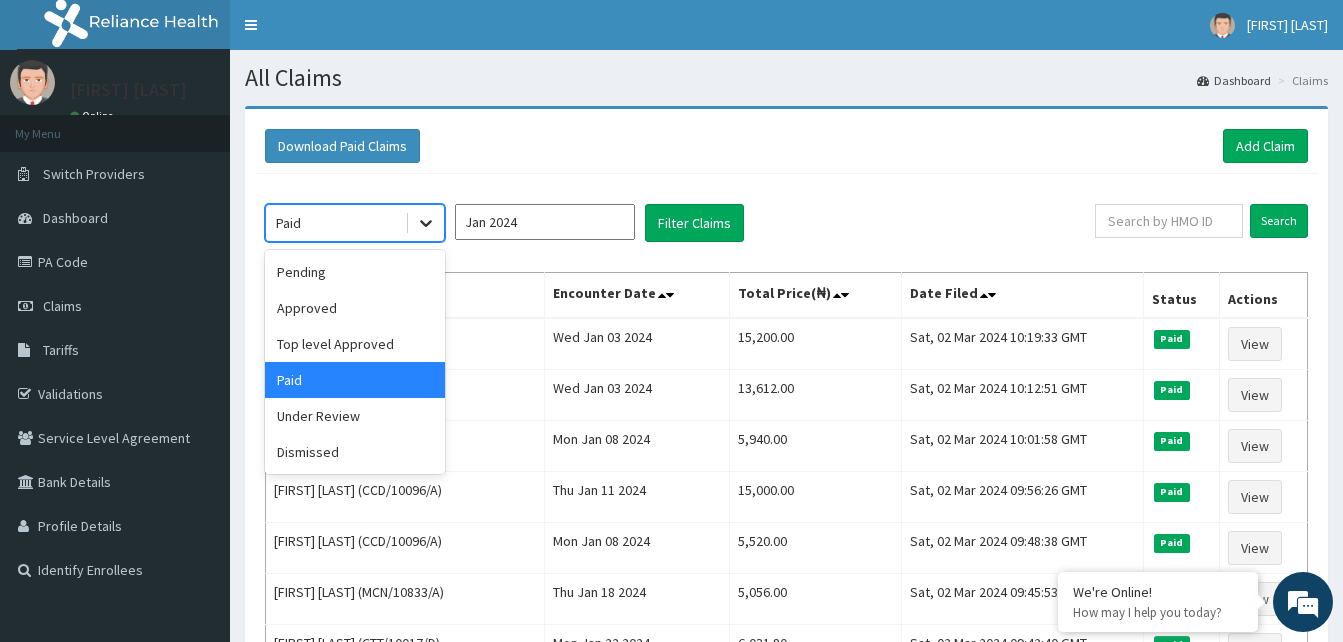 click 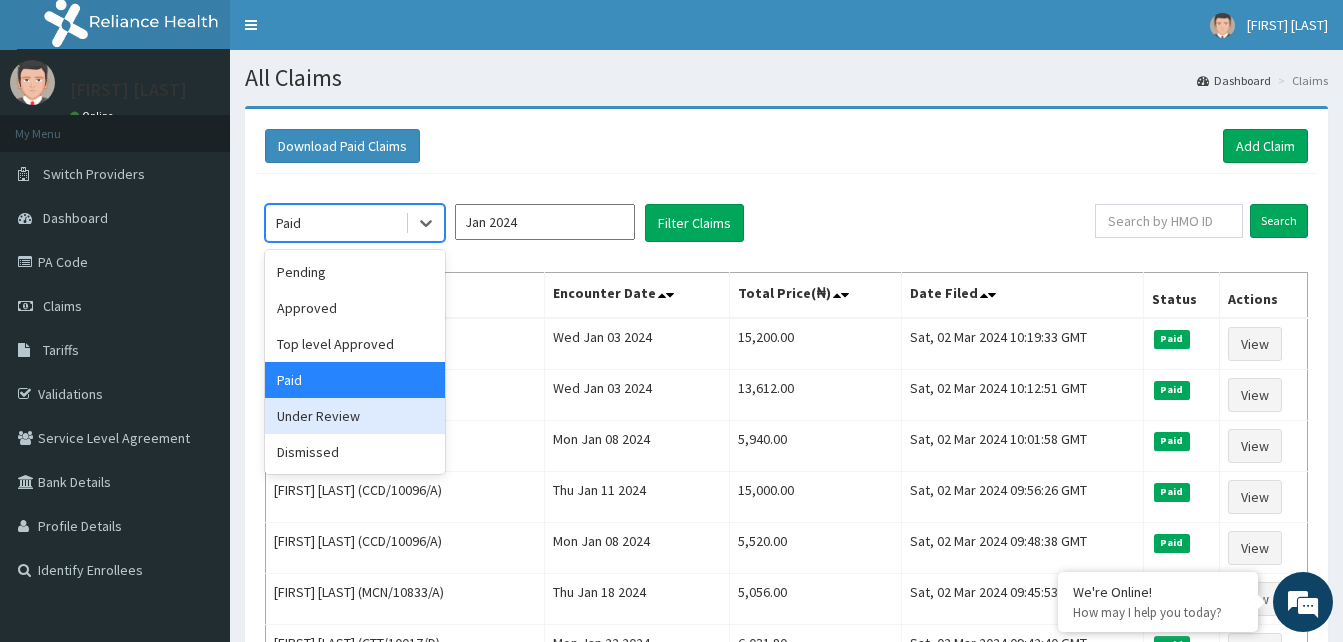 scroll, scrollTop: 0, scrollLeft: 0, axis: both 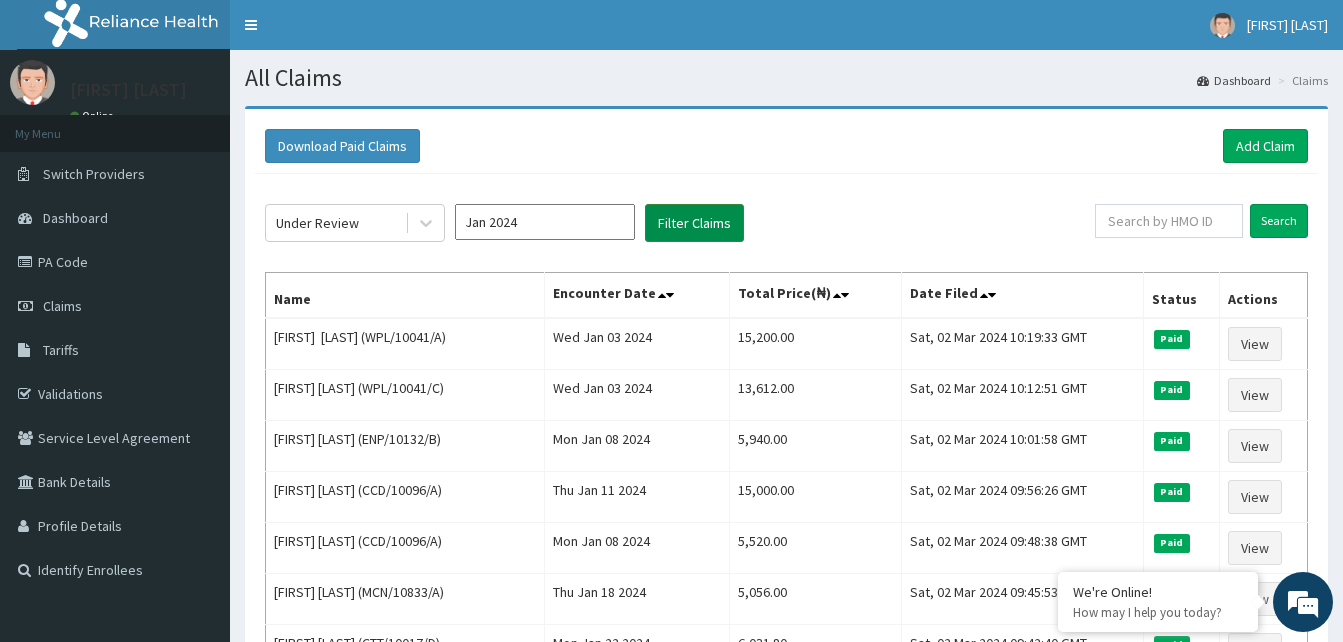 click on "Filter Claims" at bounding box center (694, 223) 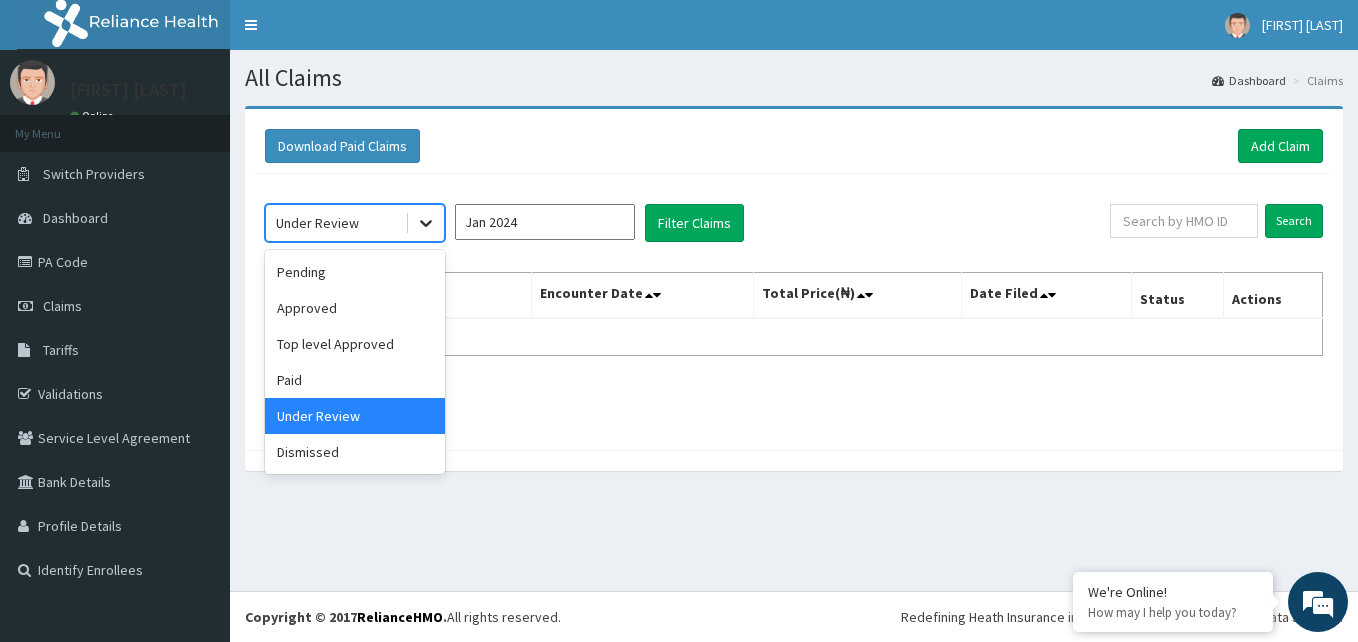 click at bounding box center (426, 223) 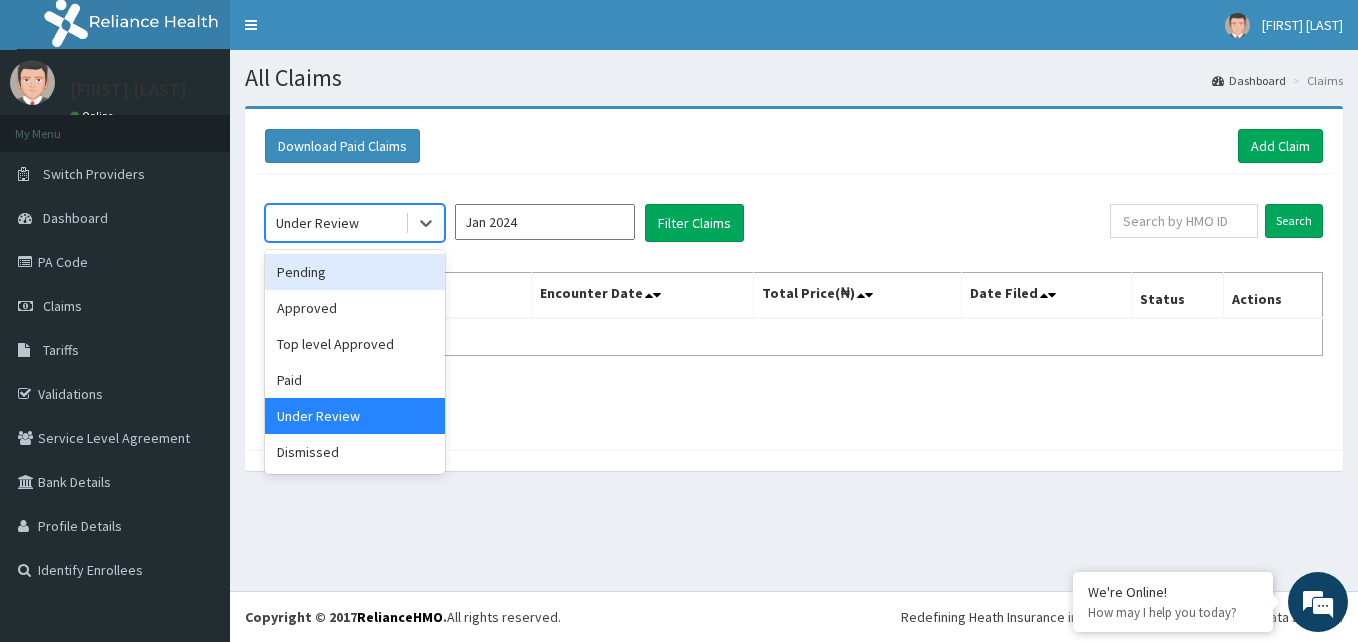 click on "Pending" at bounding box center [355, 272] 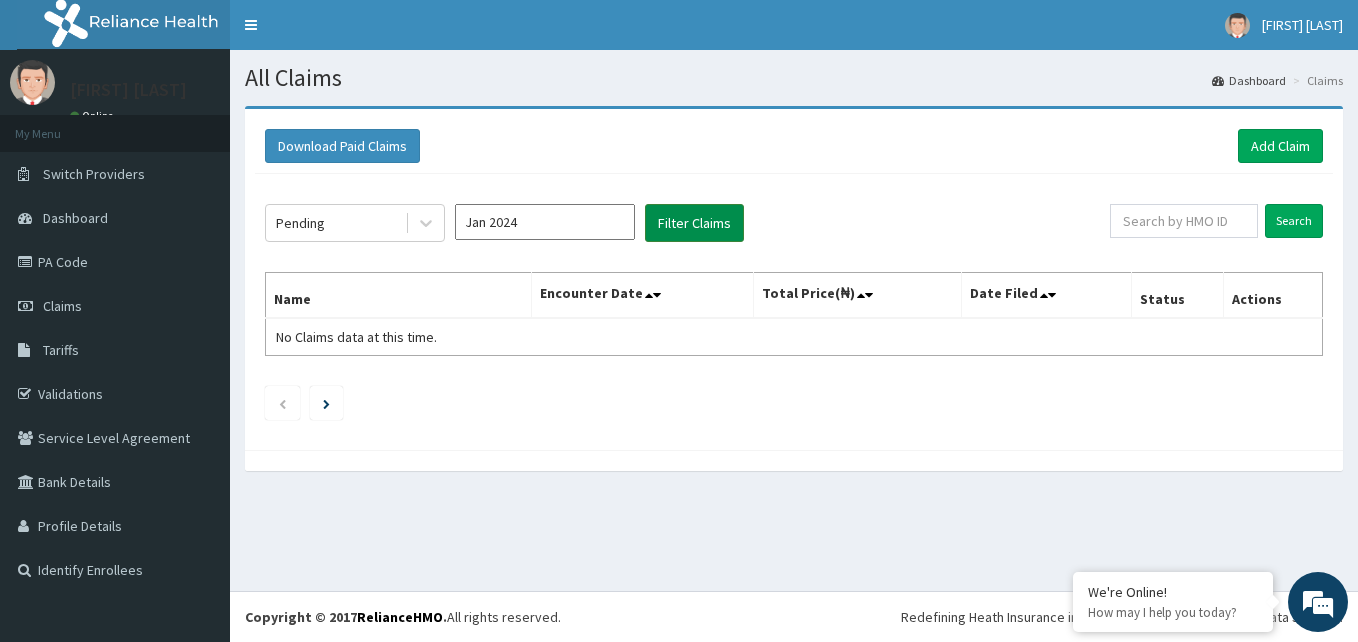 click on "Filter Claims" at bounding box center [694, 223] 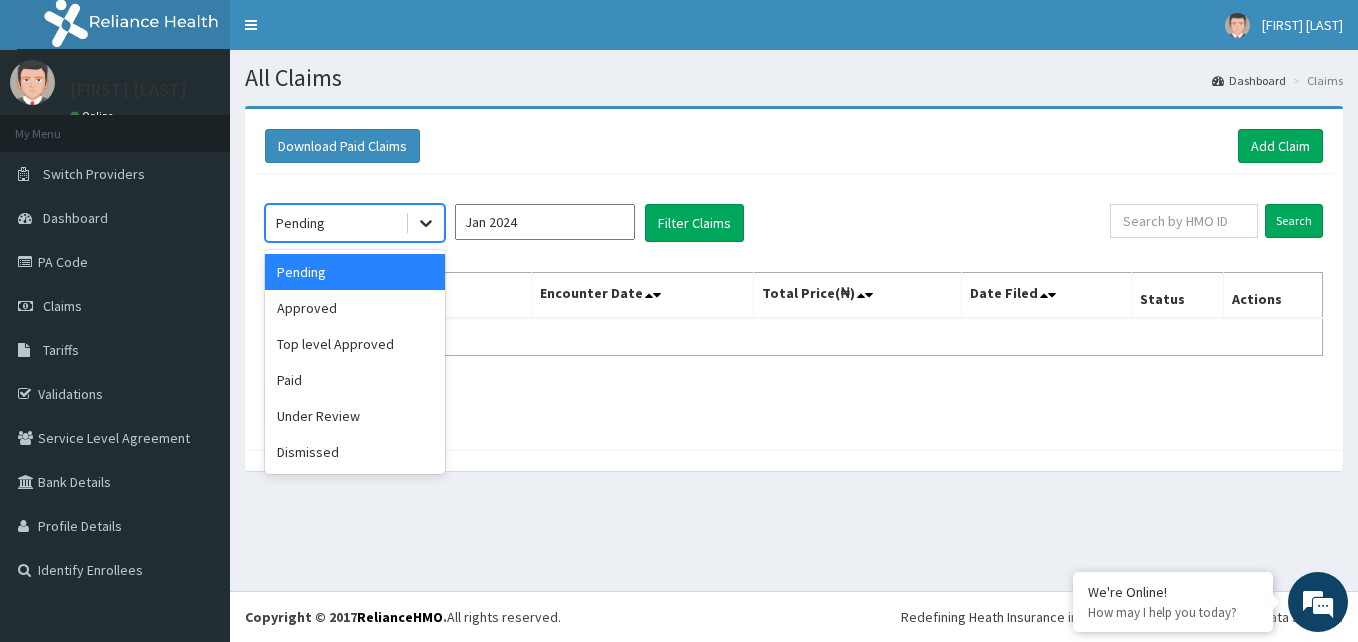 click 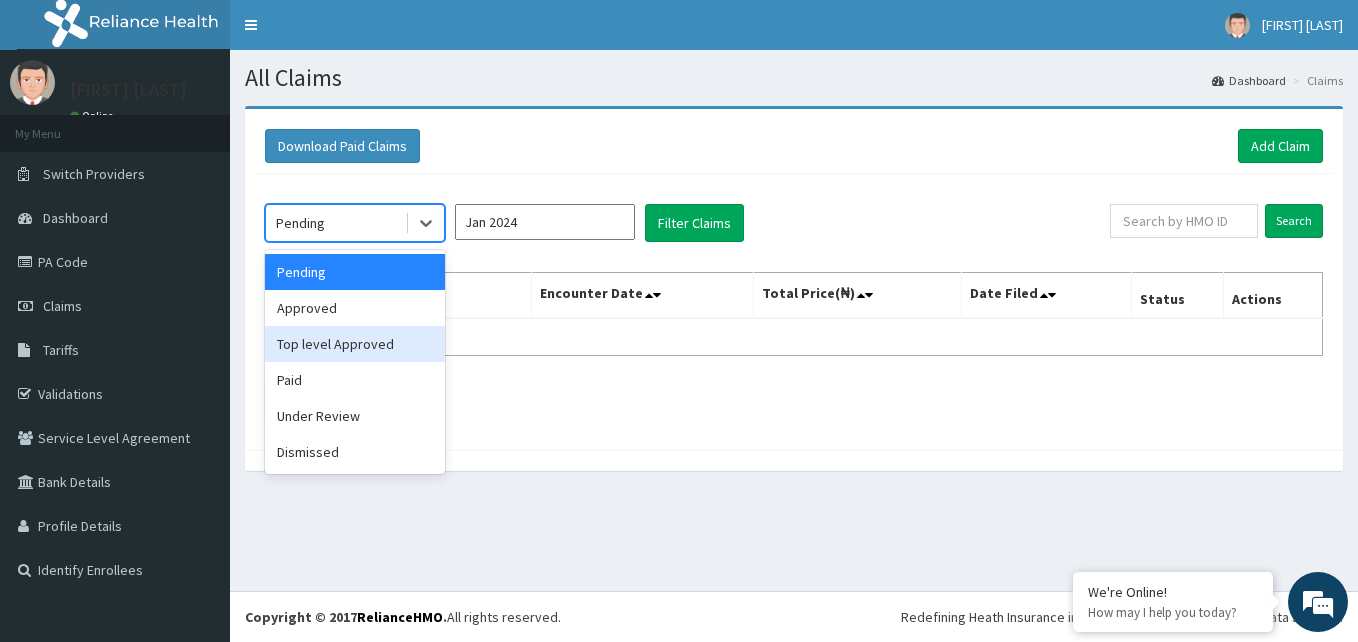 click on "Top level Approved" at bounding box center [355, 344] 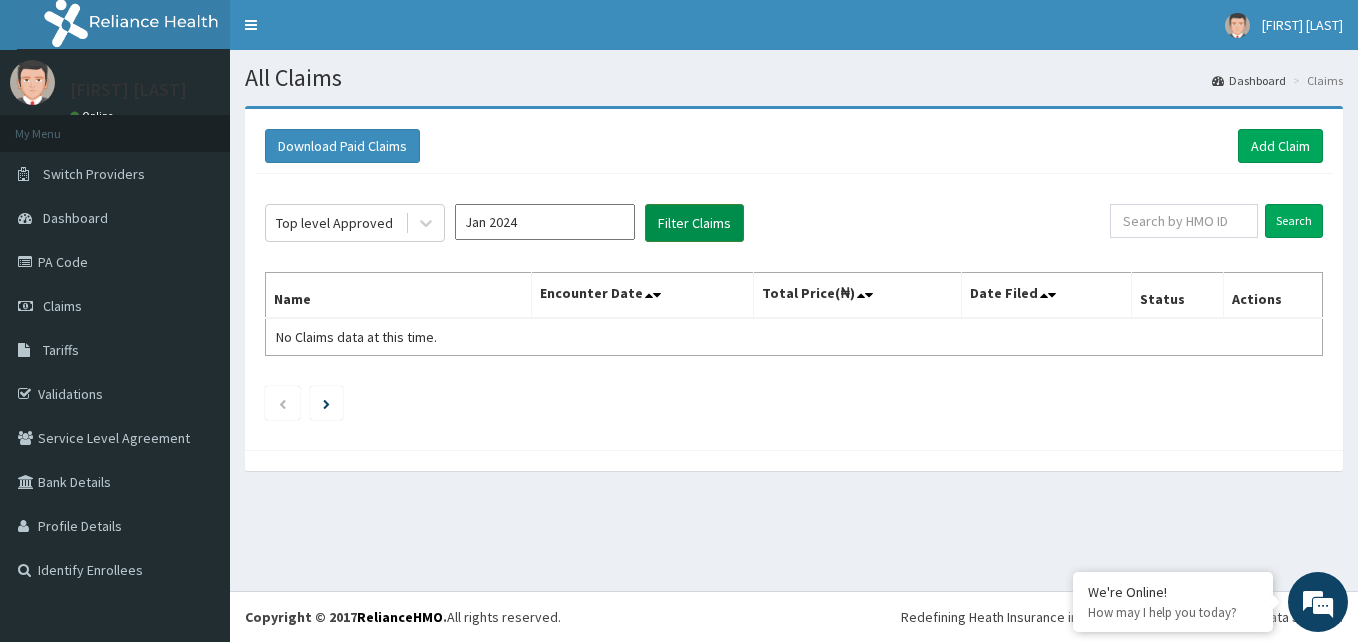 click on "Filter Claims" at bounding box center [694, 223] 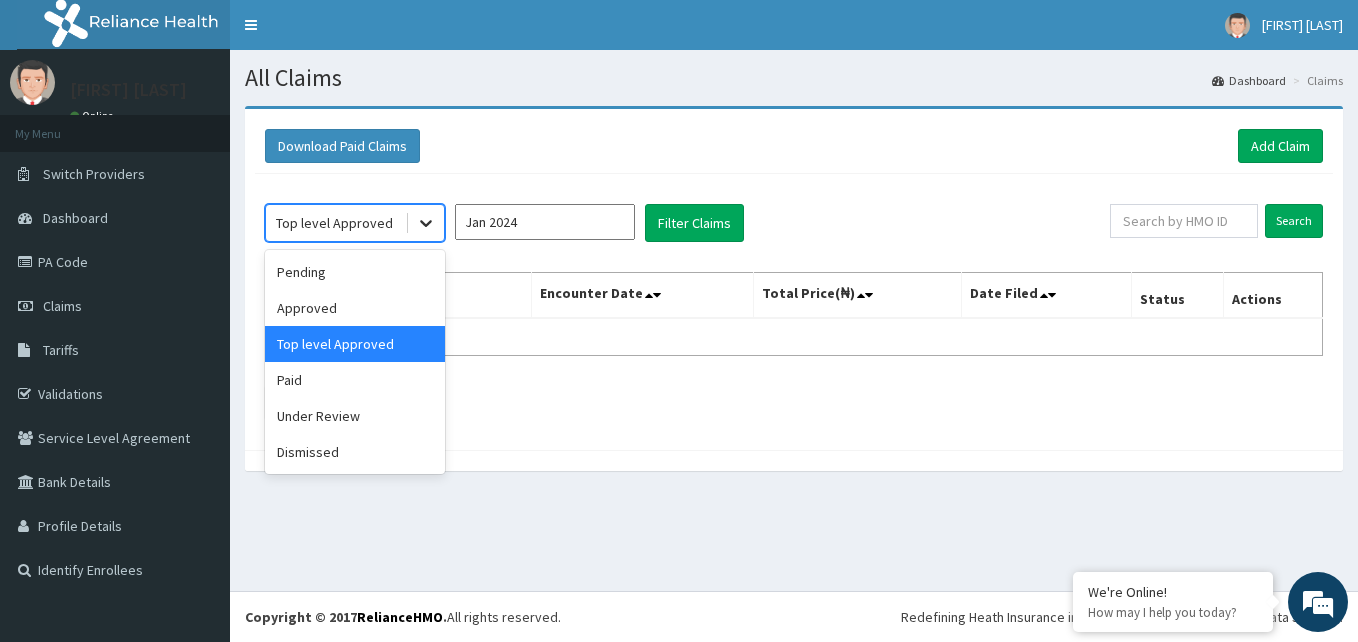click 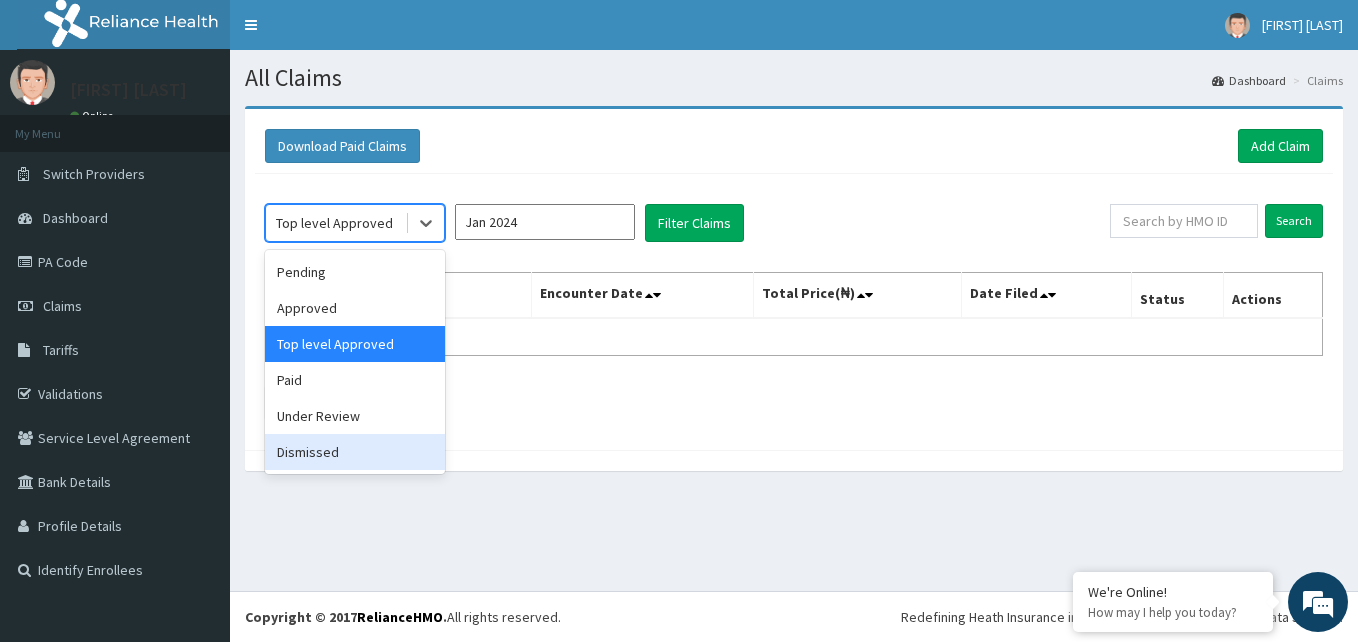 click on "Dismissed" at bounding box center [355, 452] 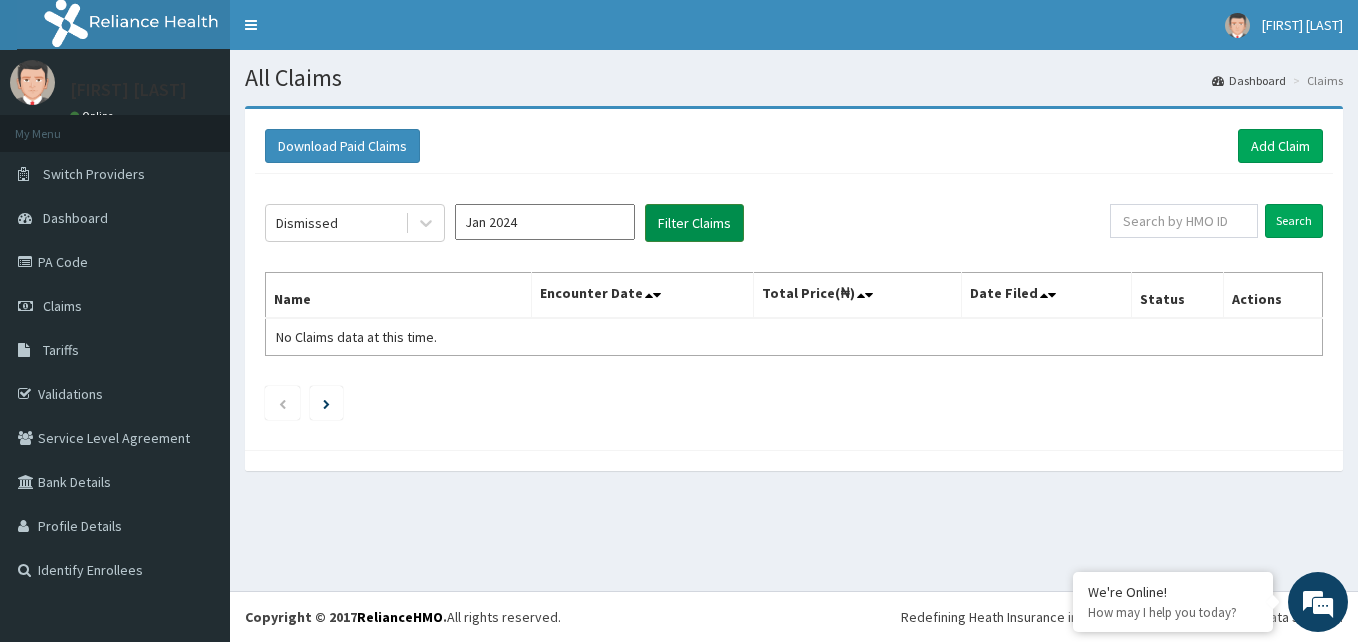 click on "Filter Claims" at bounding box center (694, 223) 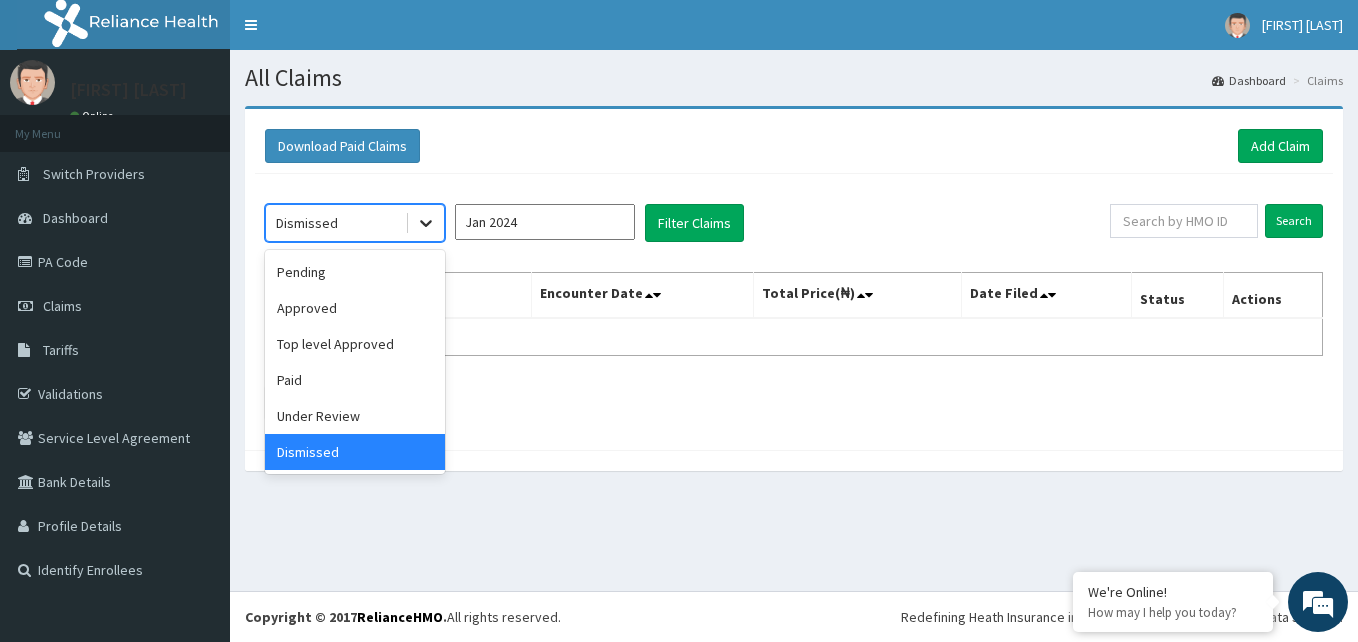 click at bounding box center (426, 223) 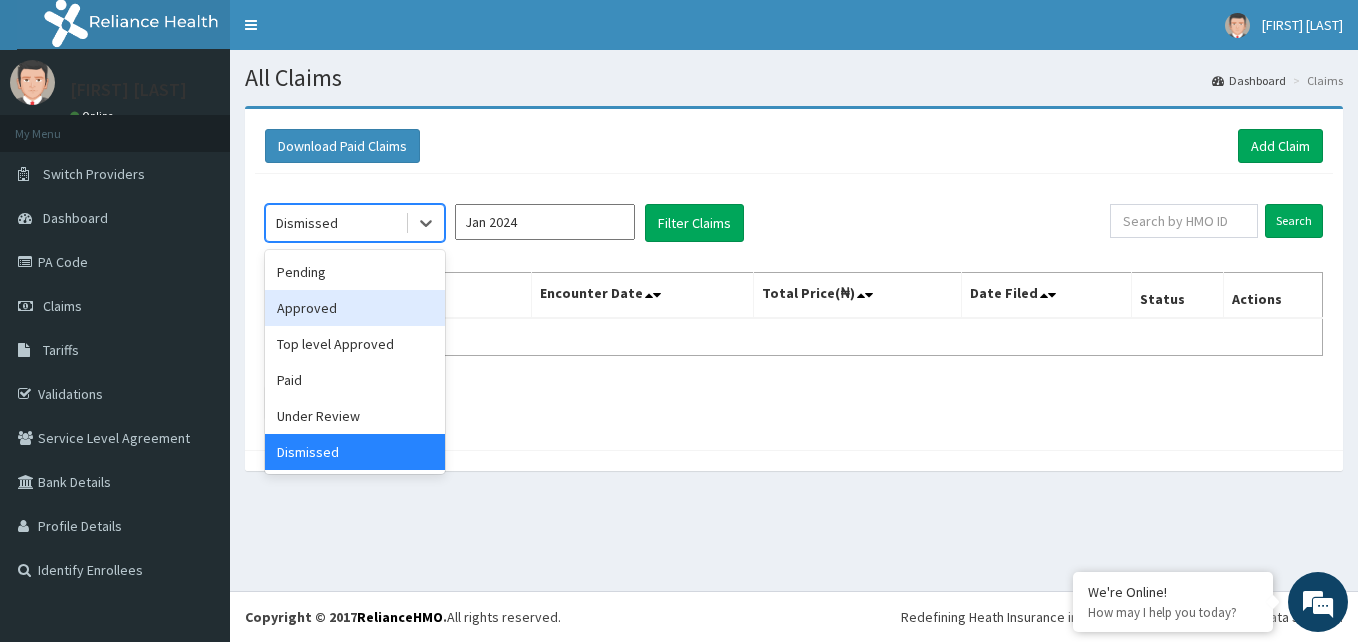 click on "Approved" at bounding box center (355, 308) 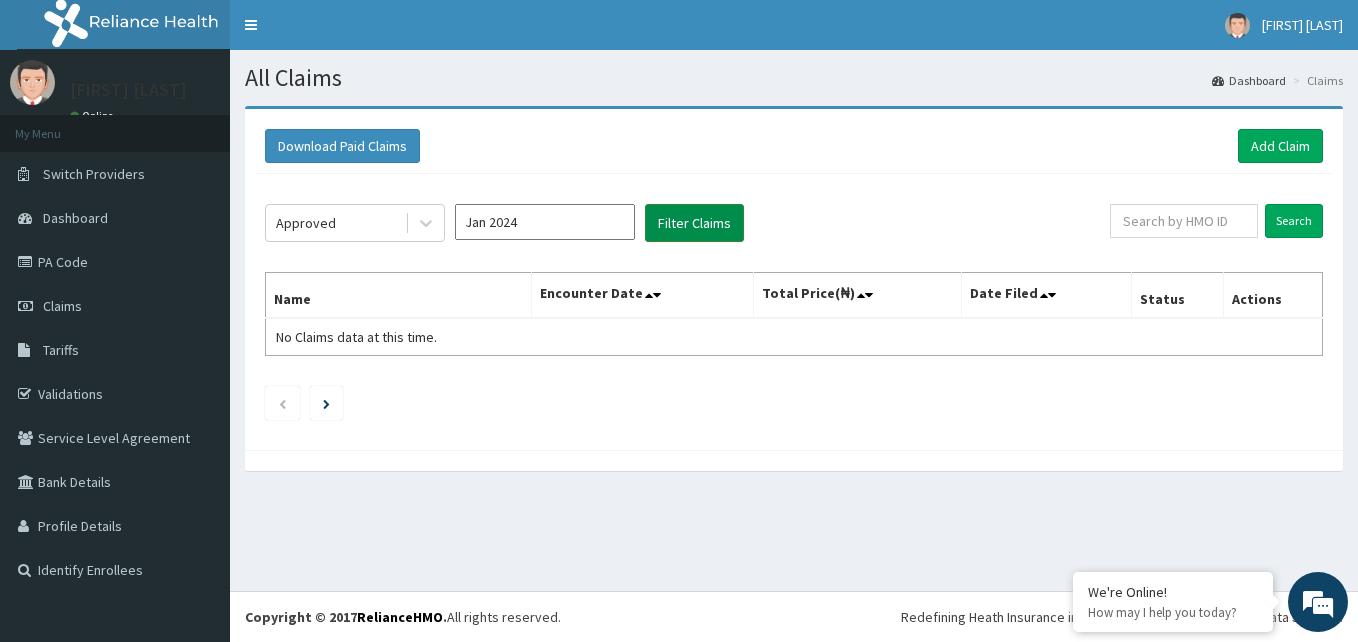 click on "Filter Claims" at bounding box center [694, 223] 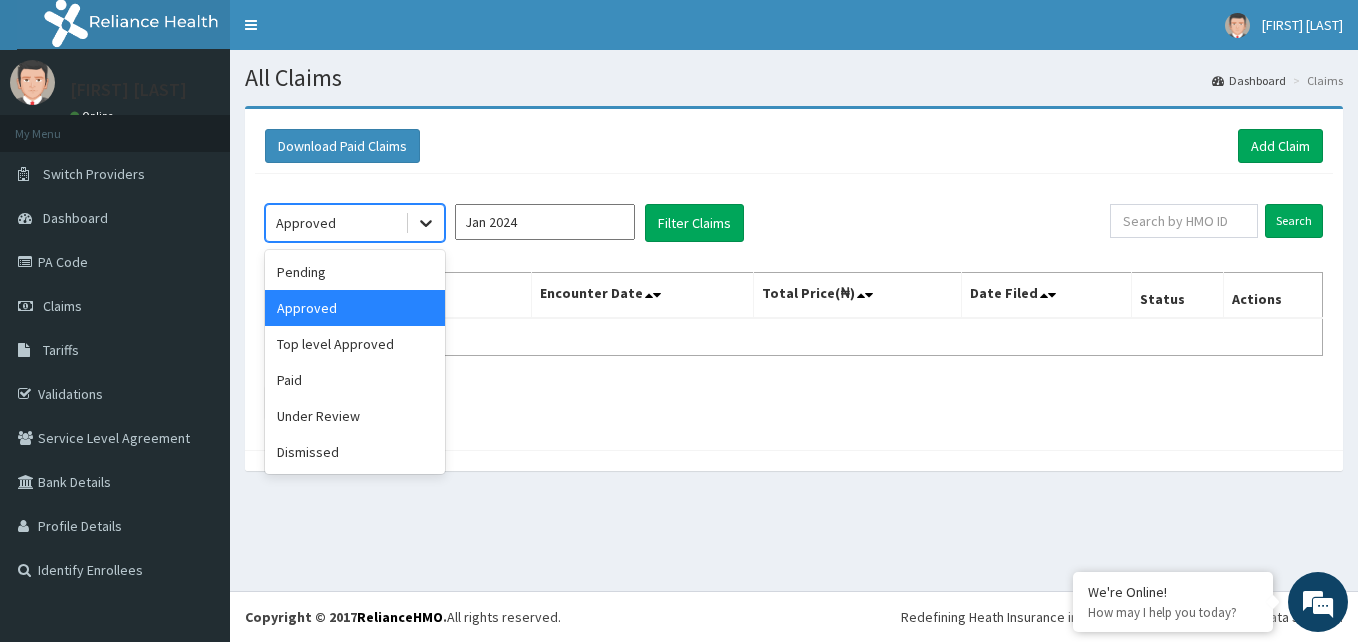 click 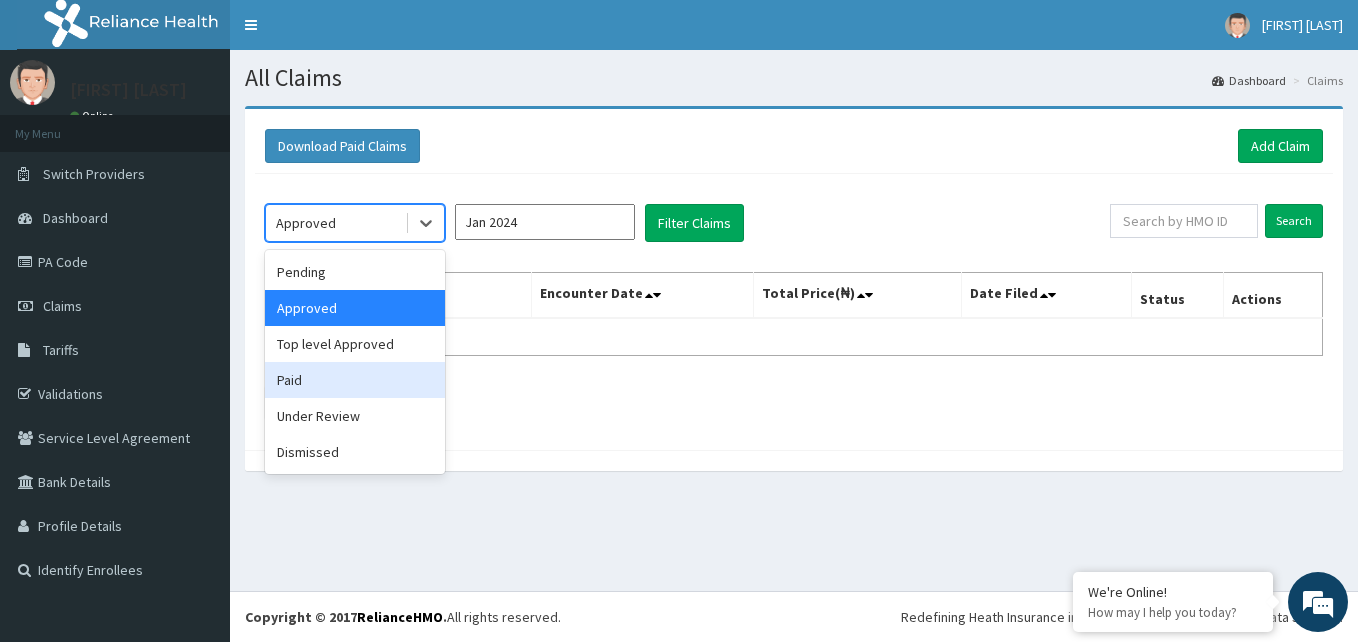 click on "Paid" at bounding box center [355, 380] 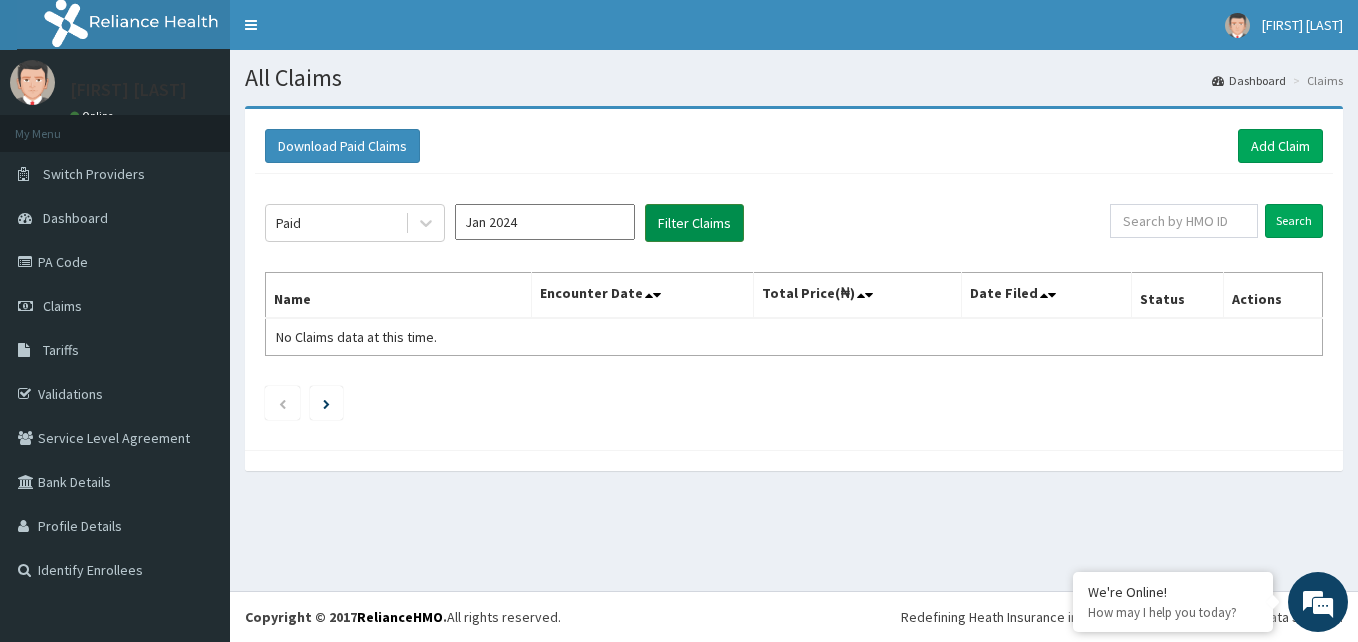 click on "Filter Claims" at bounding box center (694, 223) 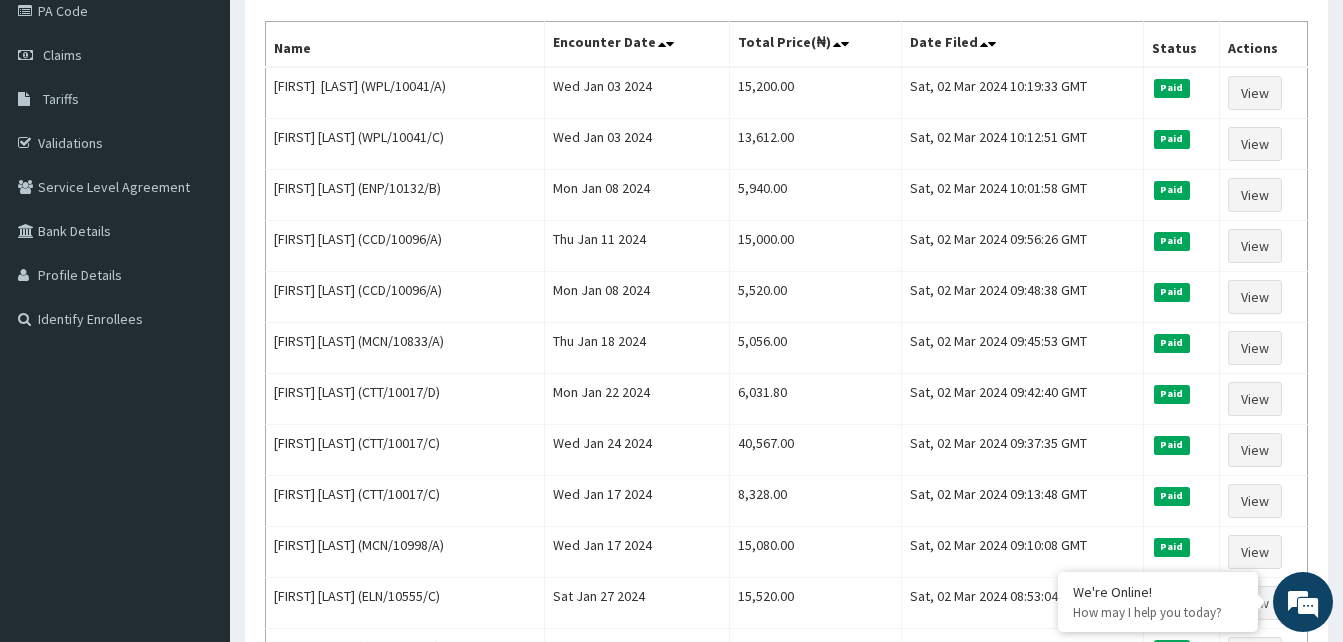 scroll, scrollTop: 0, scrollLeft: 0, axis: both 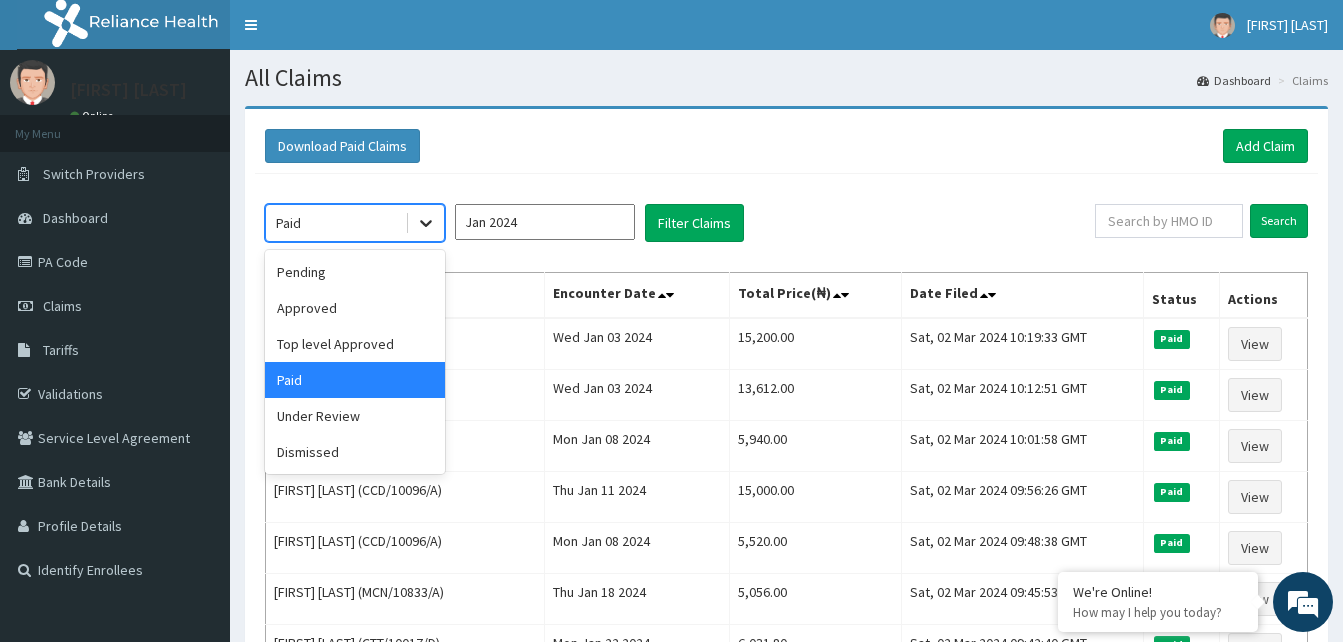 click 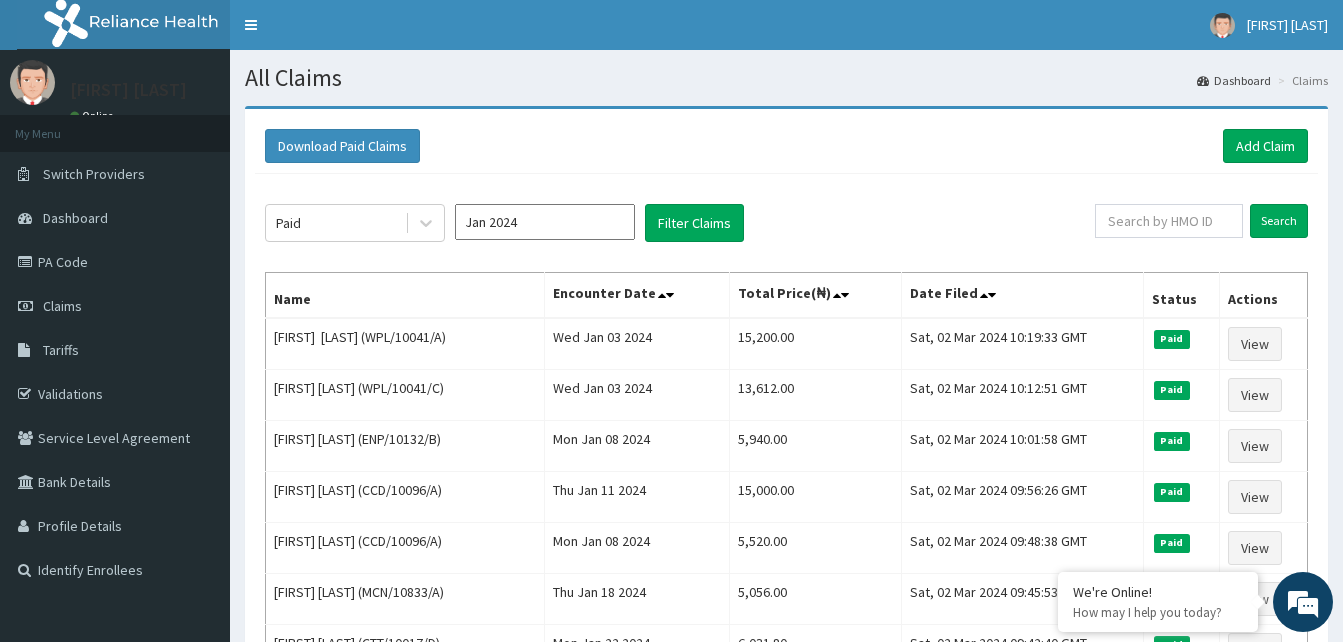 click on "Download Paid Claims Add Claim" at bounding box center [786, 146] 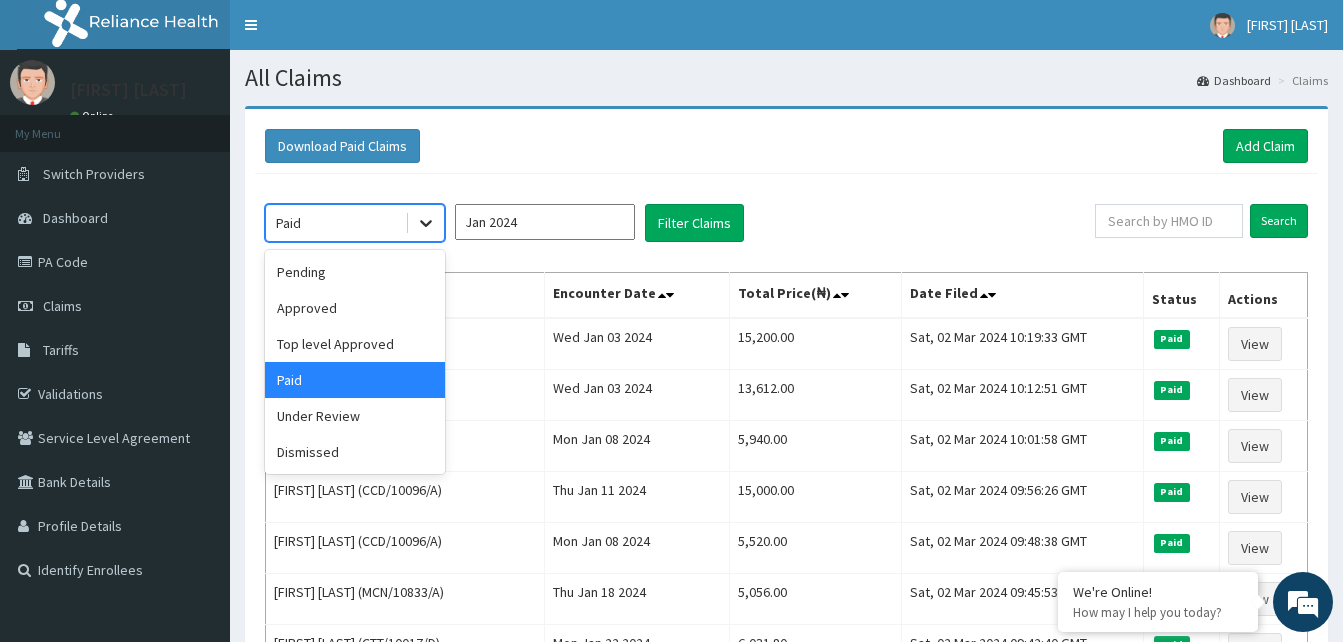 click at bounding box center [426, 223] 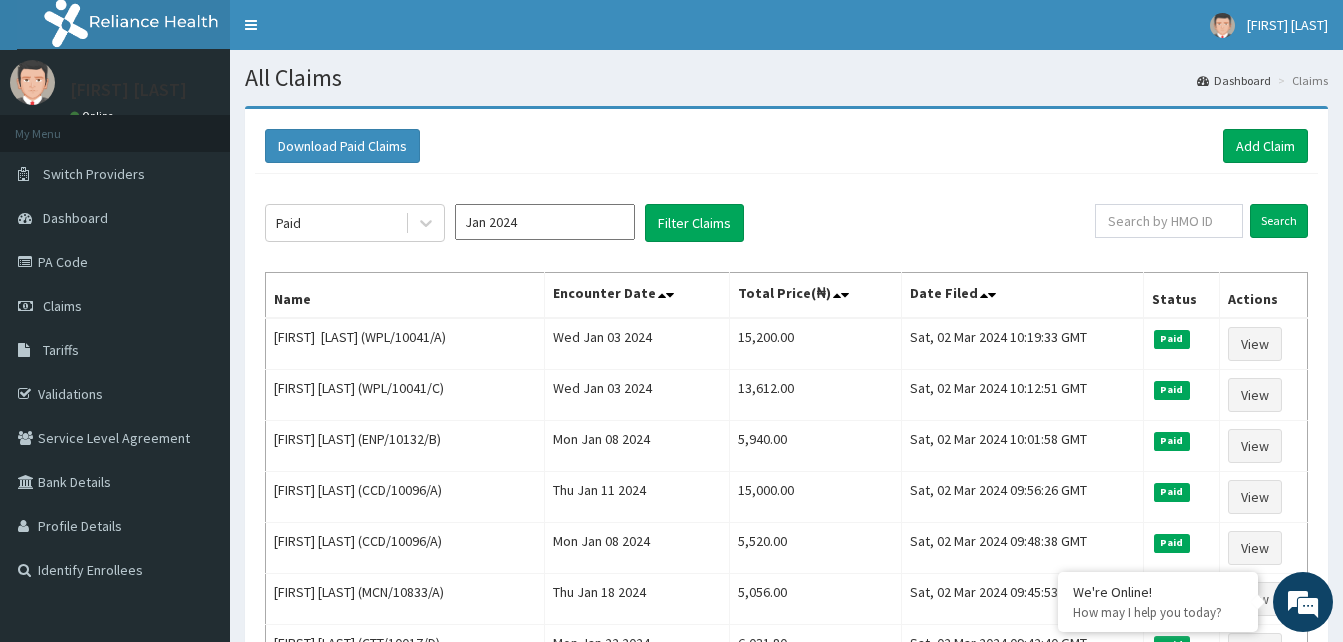 click on "Paid Jan 2024 Filter Claims Search Name Encounter Date Total Price(₦) Date Filed Status Actions [FIRST]  [LAST] (WPL/10041/A) Wed Jan 03 2024 15,200.00 Sat, 02 Mar 2024 10:19:33 GMT Paid View [FIRST] [LAST] (WPL/10041/C) Wed Jan 03 2024 13,612.00 Sat, 02 Mar 2024 10:12:51 GMT Paid View [FIRST] [LAST] (ENP/10132/B) Mon Jan 08 2024 5,940.00 Sat, 02 Mar 2024 10:01:58 GMT Paid View [FIRST] [LAST] (CCD/10096/A) Thu Jan 11 2024 15,000.00 Sat, 02 Mar 2024 09:56:26 GMT Paid View [FIRST] [LAST] (CCD/10096/A) Mon Jan 08 2024 5,520.00 Sat, 02 Mar 2024 09:48:38 GMT Paid View [FIRST] [LAST] (MCN/10833/A) Thu Jan 18 2024 5,056.00 Sat, 02 Mar 2024 09:45:53 GMT Paid View [FIRST] [LAST] (CTT/10017/D) Mon Jan 22 2024 6,031.80 Sat, 02 Mar 2024 09:42:40 GMT Paid View [FIRST] [LAST] (CTT/10017/C) Wed Jan 24 2024 40,567.00 Sat, 02 Mar 2024 09:37:35 GMT Paid View [FIRST] [LAST] (CTT/10017/C) Wed Jan 17 2024 8,328.00 Sat, 02 Mar 2024 09:13:48 GMT Paid View [FIRST] [LAST] (MCN/10998/A) Wed Jan 17 2024 15,080.00 Paid View 15,520.00 1" 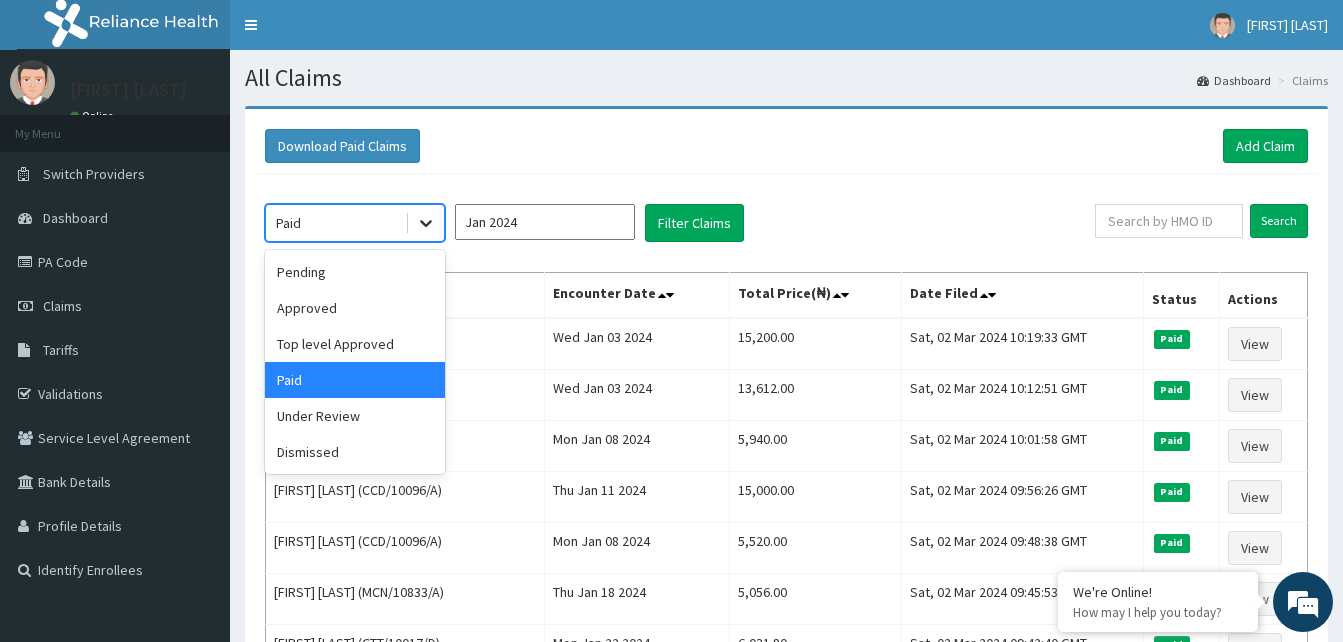 click 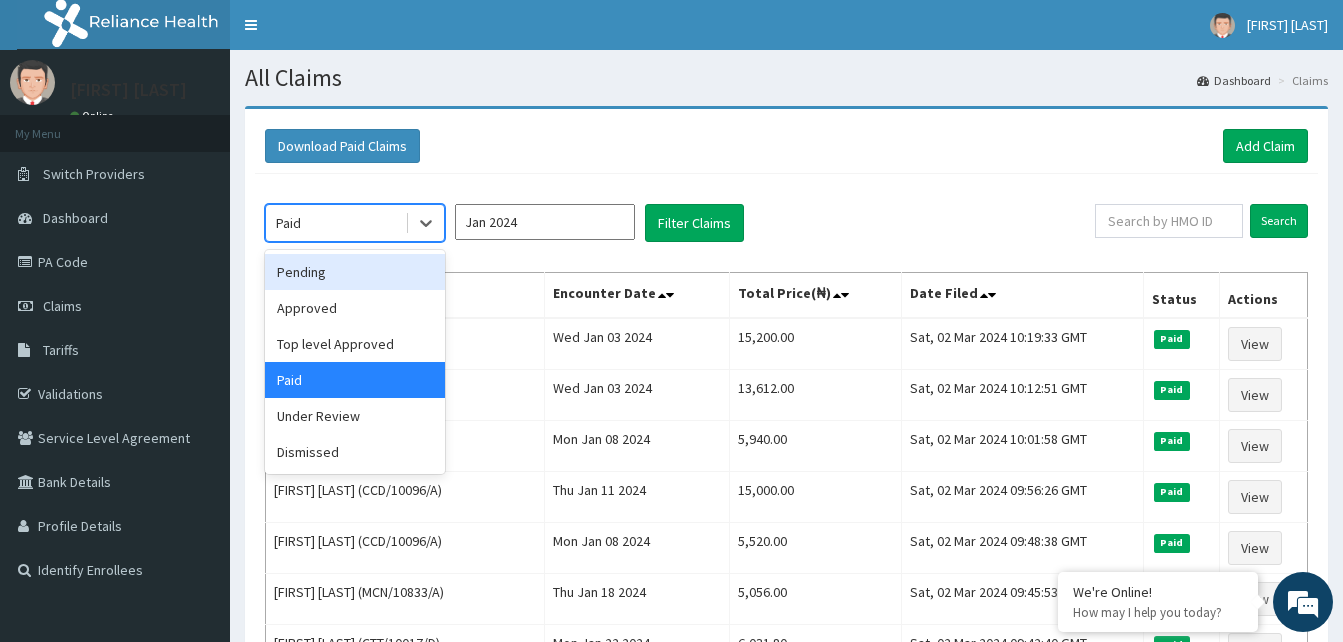 click on "Pending" at bounding box center (355, 272) 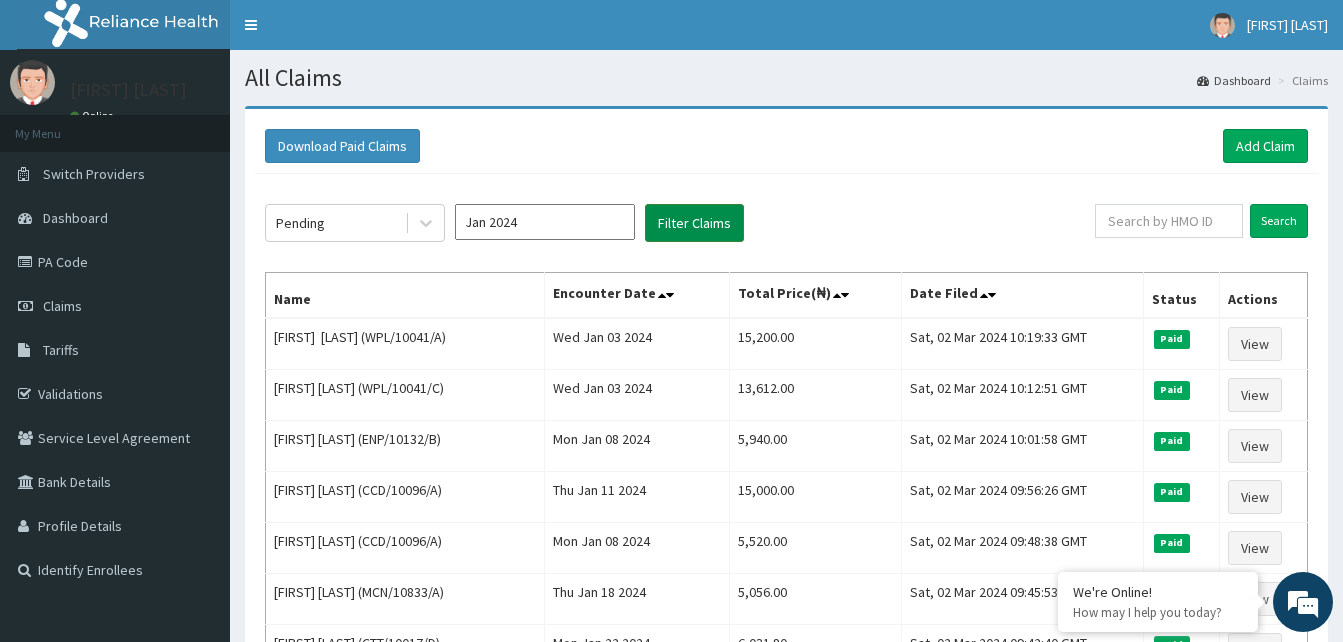 click on "Filter Claims" at bounding box center (694, 223) 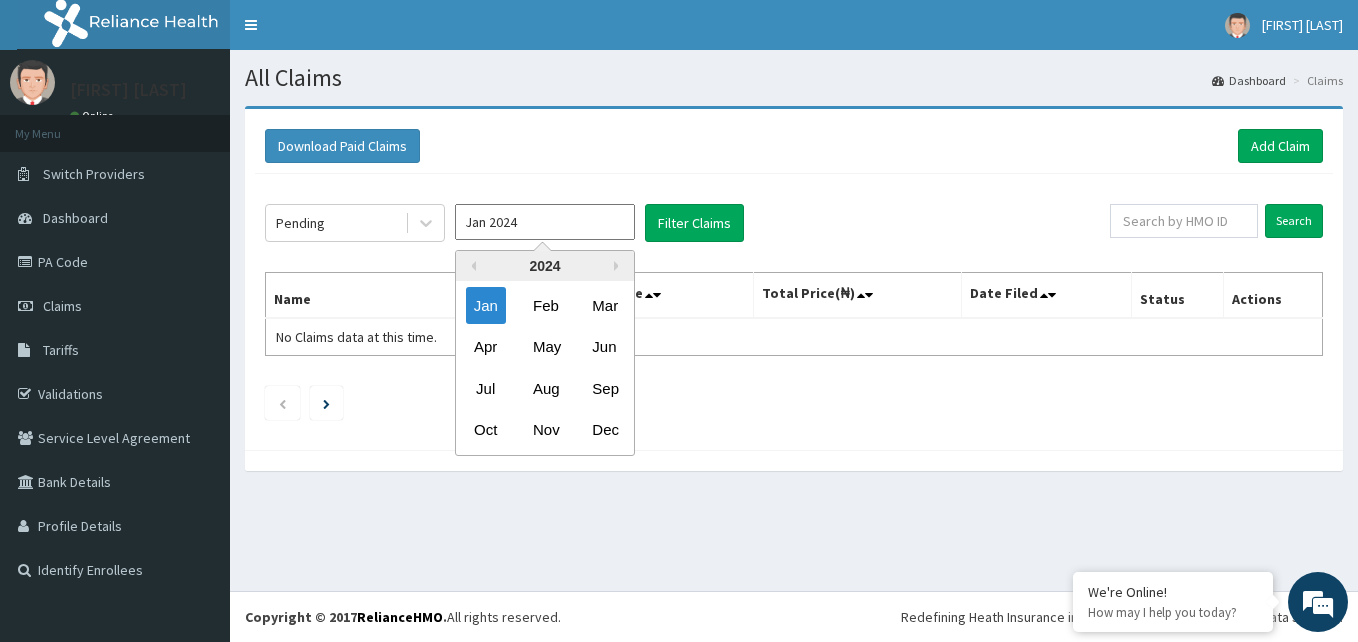 click on "Jan 2024" at bounding box center [545, 222] 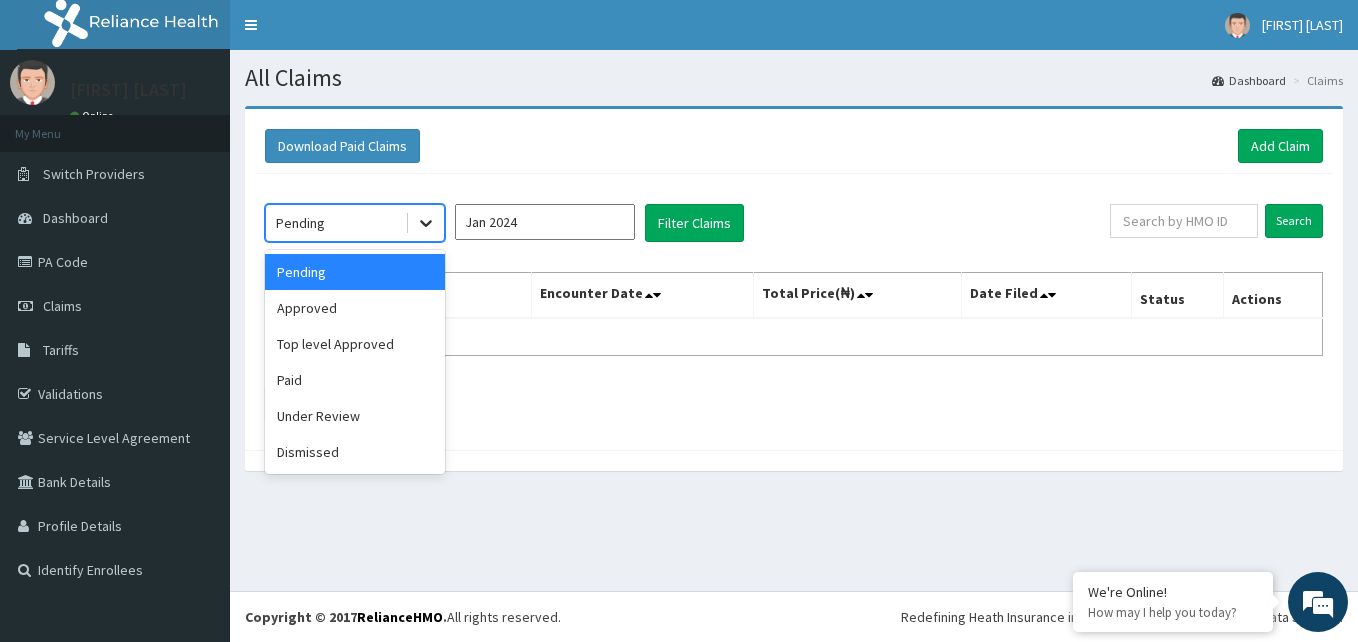 click 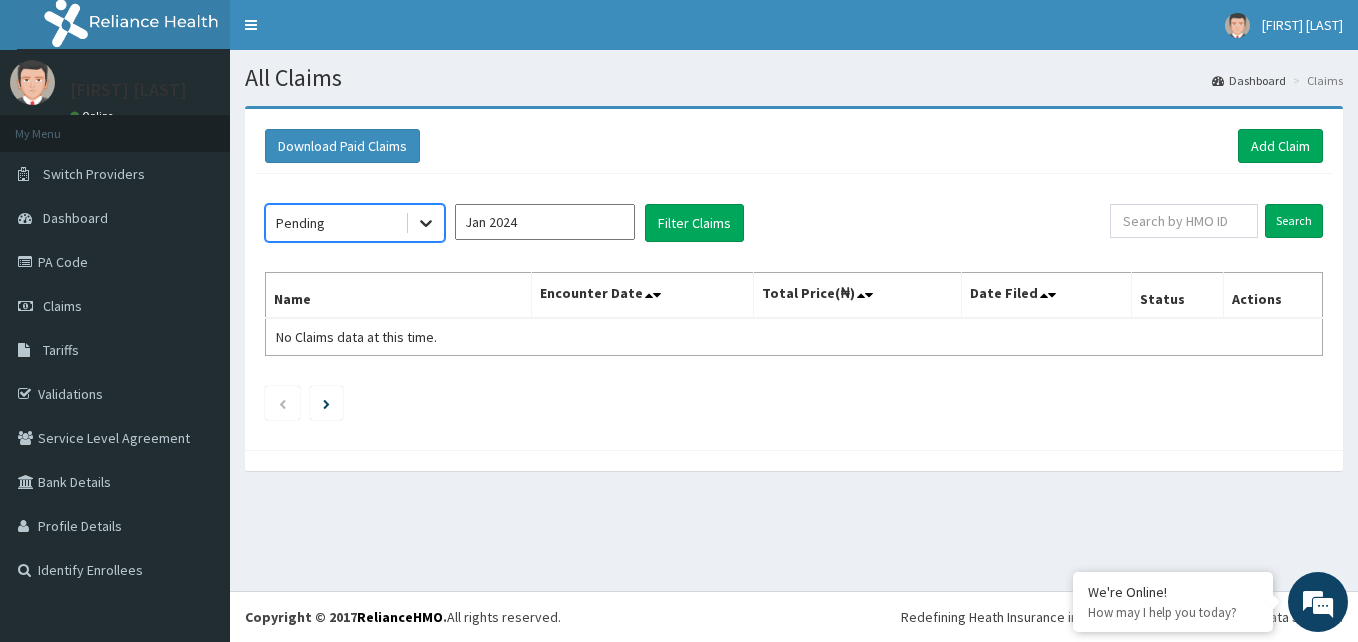 click 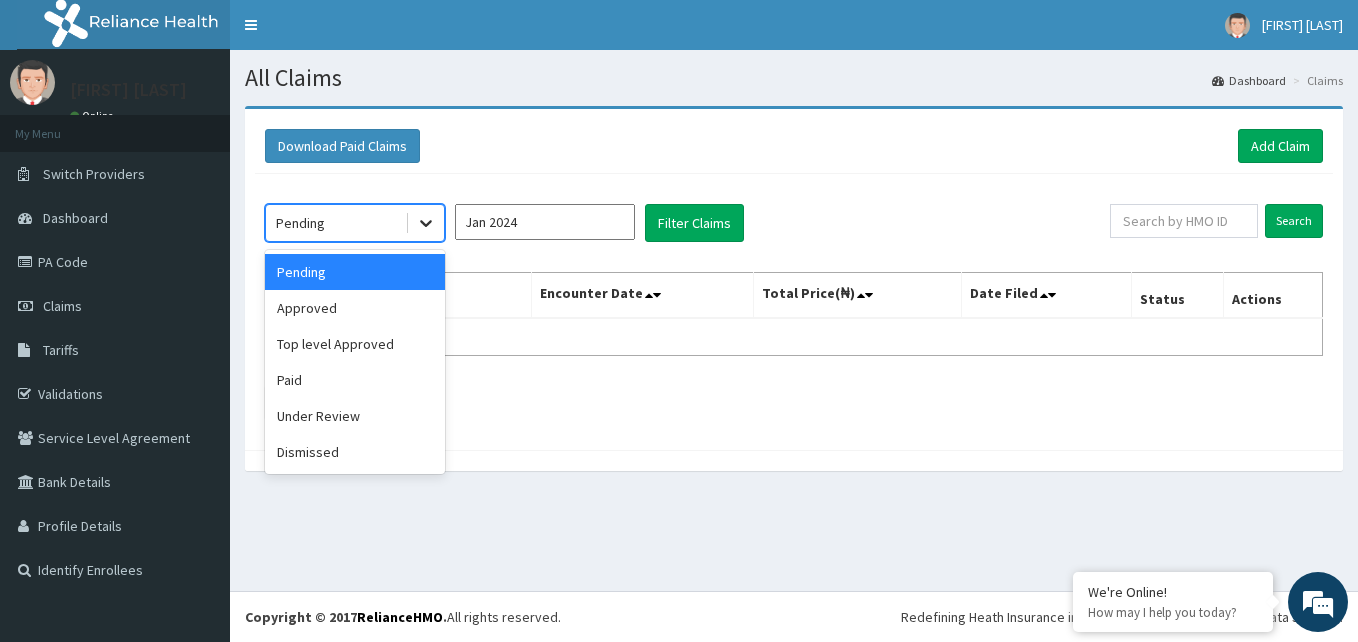 click 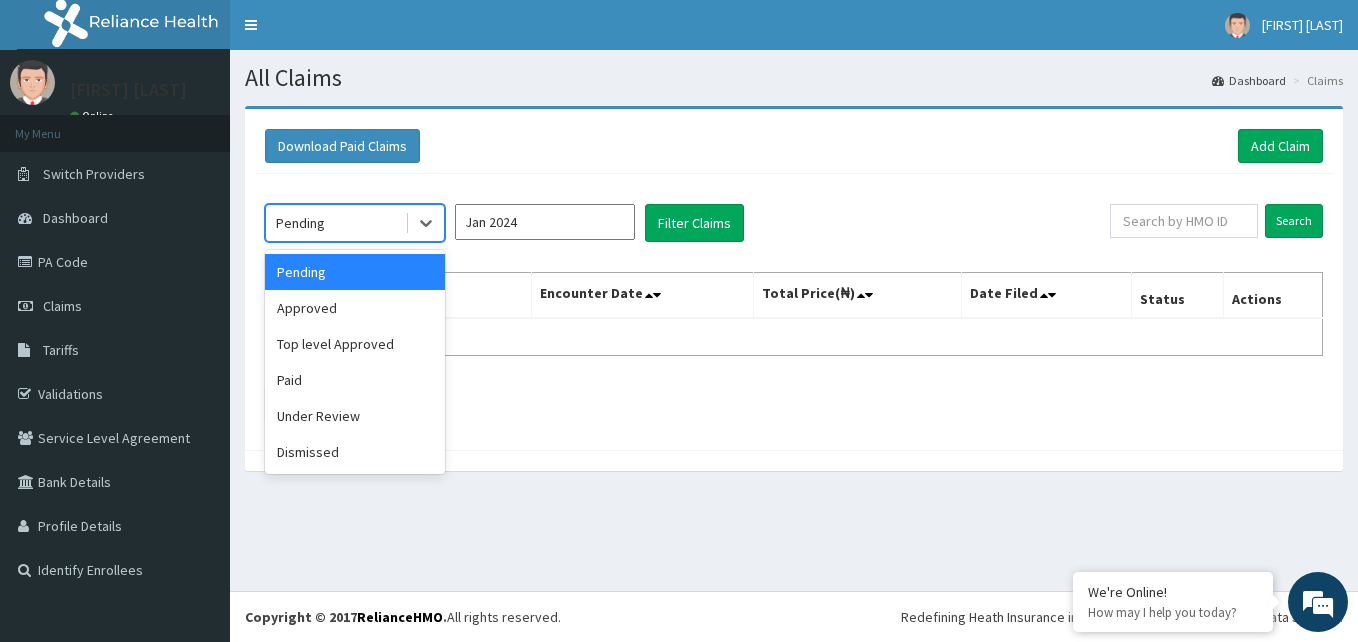 click on "Pending" at bounding box center [355, 272] 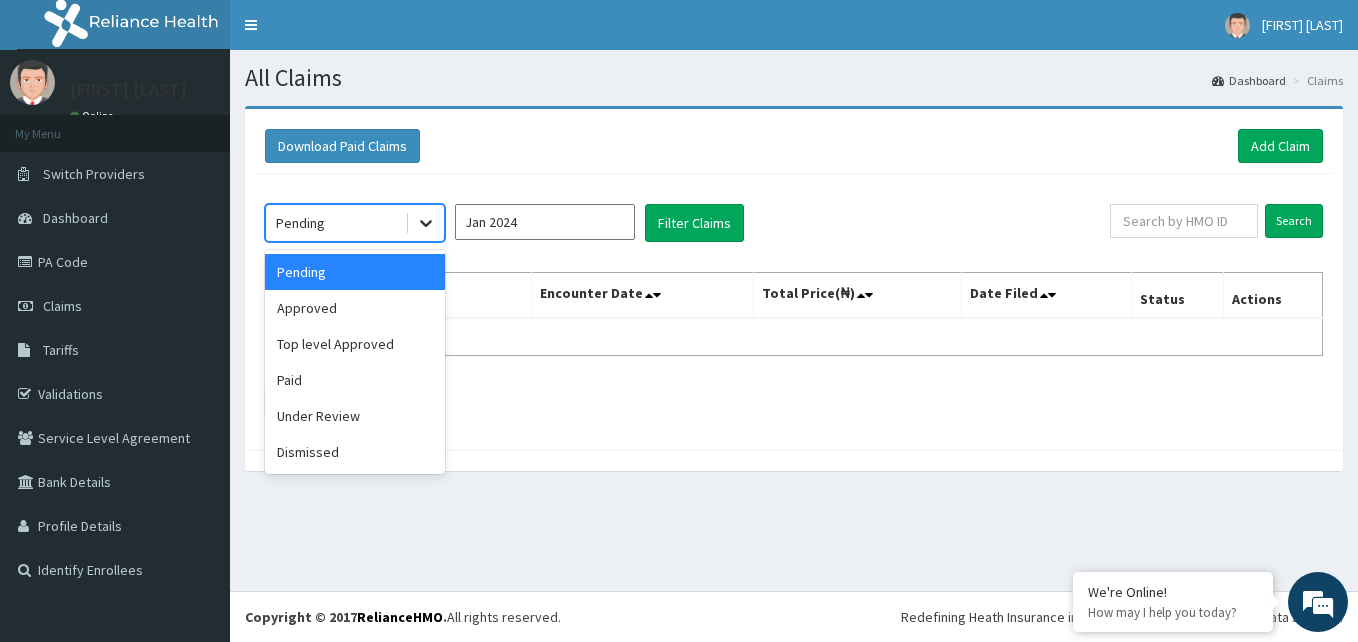 click 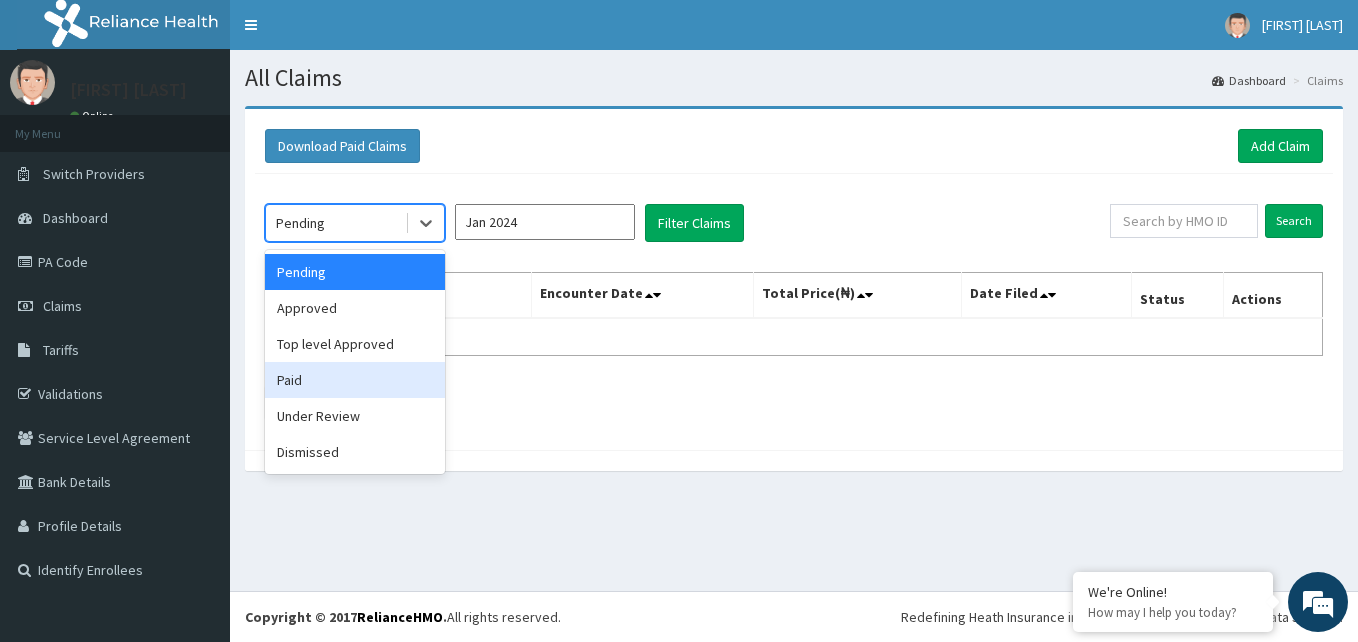 click on "Paid" at bounding box center [355, 380] 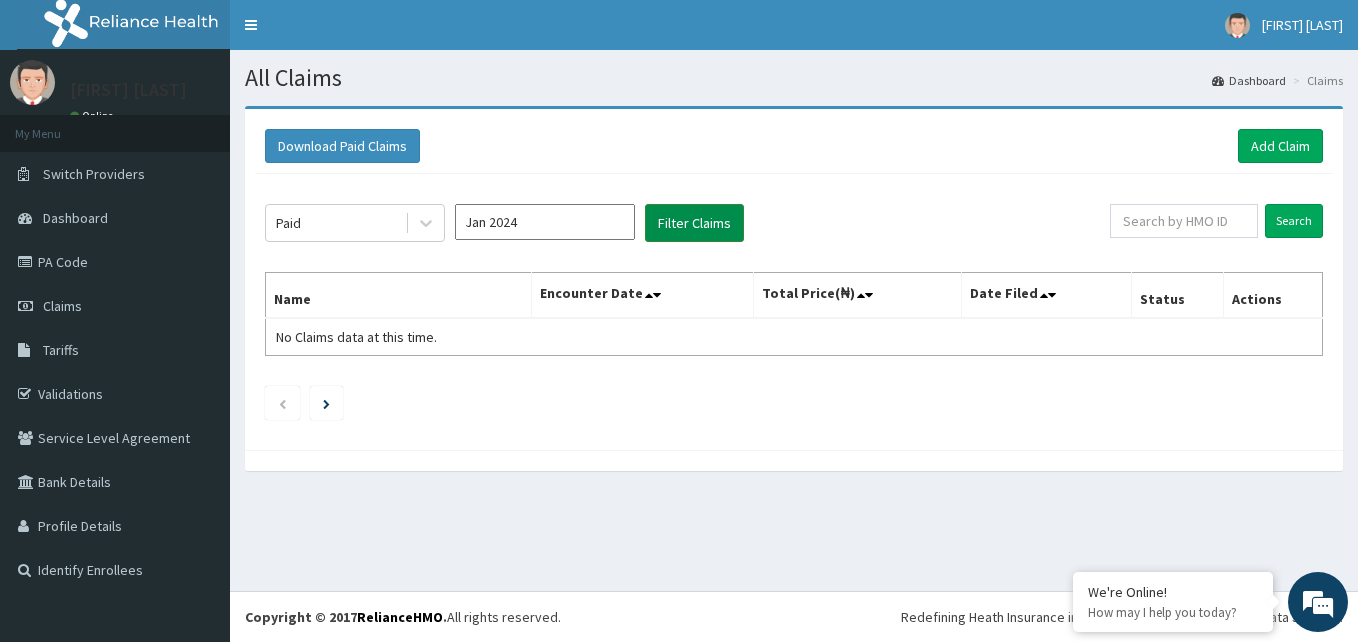 click on "Filter Claims" at bounding box center [694, 223] 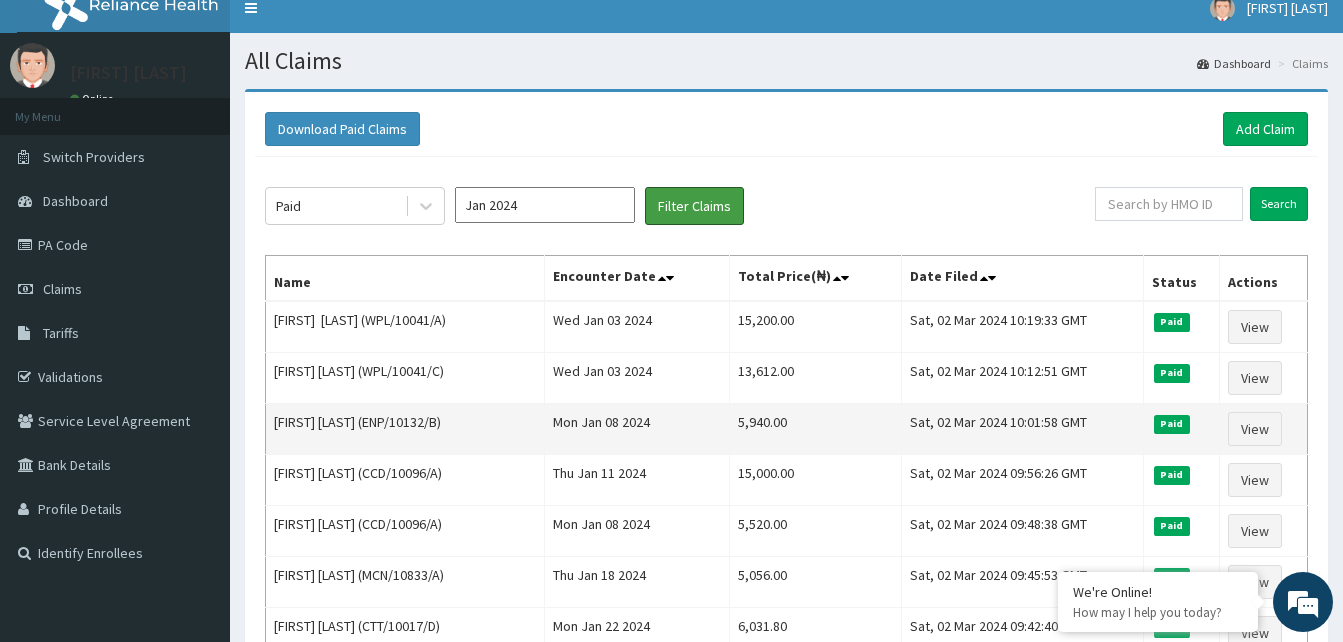 scroll, scrollTop: 16, scrollLeft: 0, axis: vertical 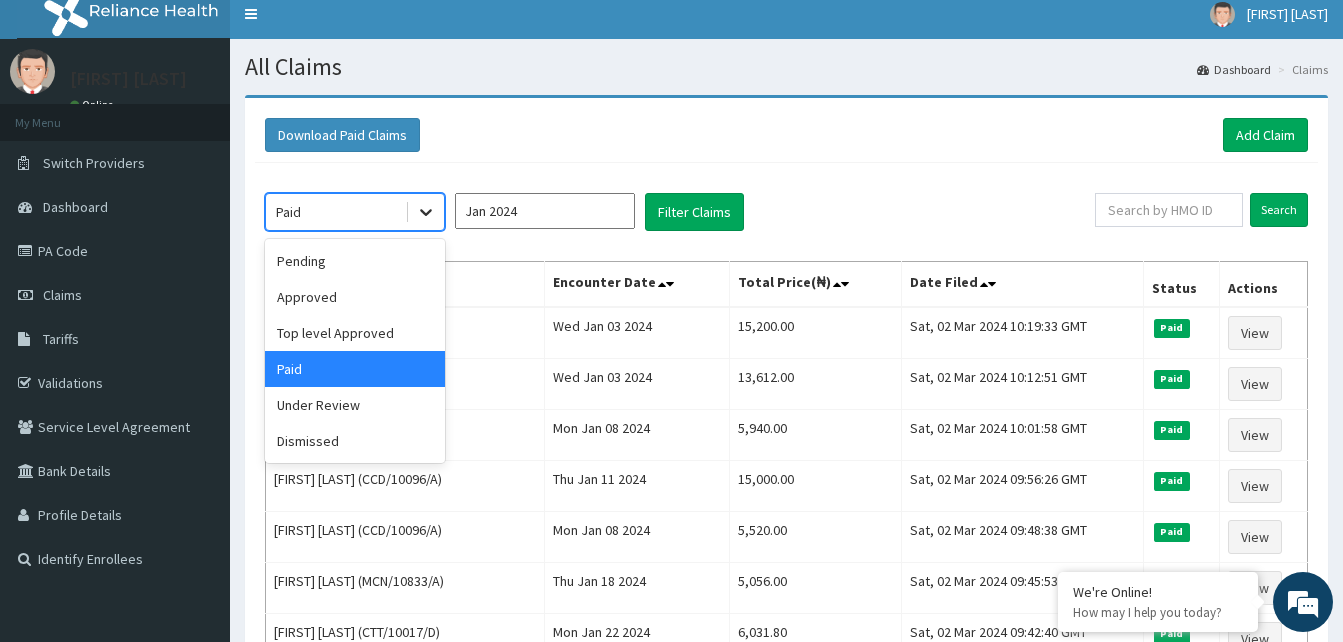 click 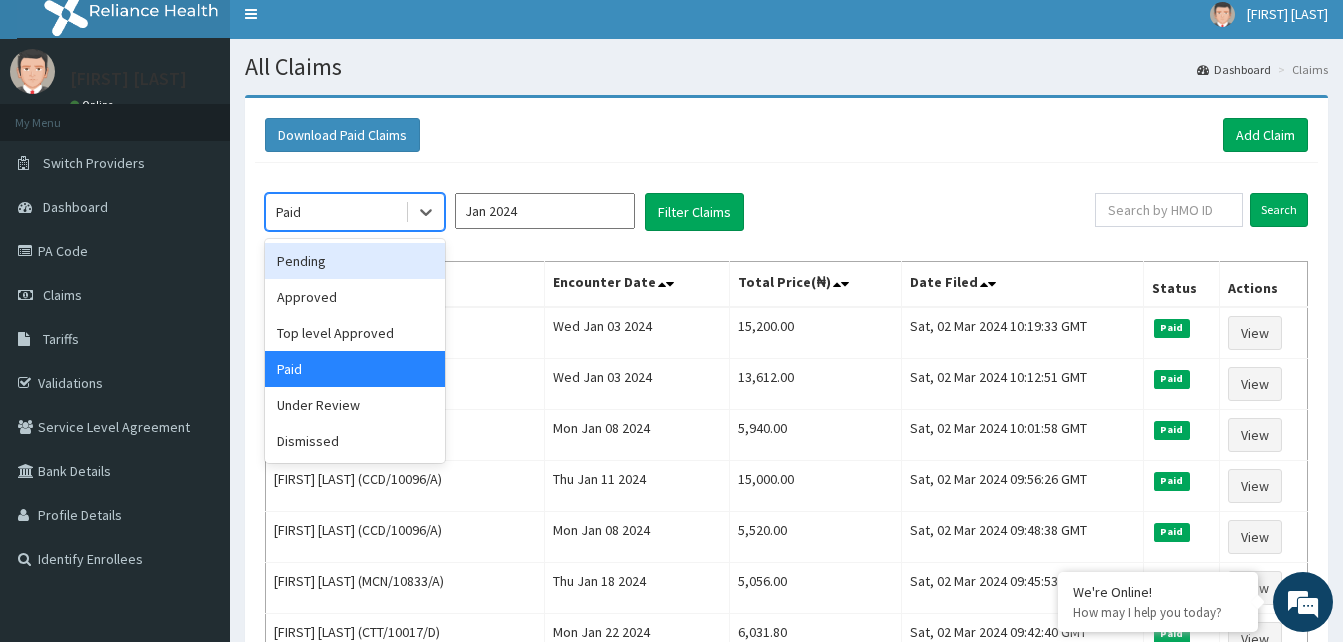 click on "Pending" at bounding box center (355, 261) 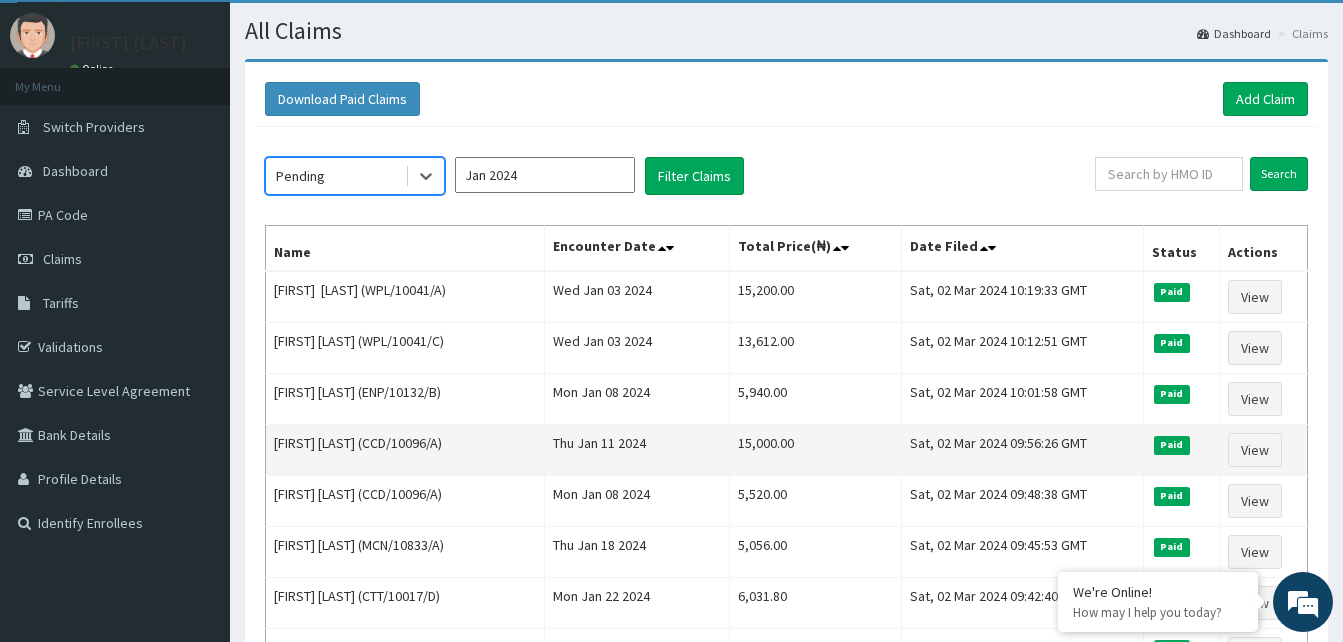 scroll, scrollTop: 46, scrollLeft: 0, axis: vertical 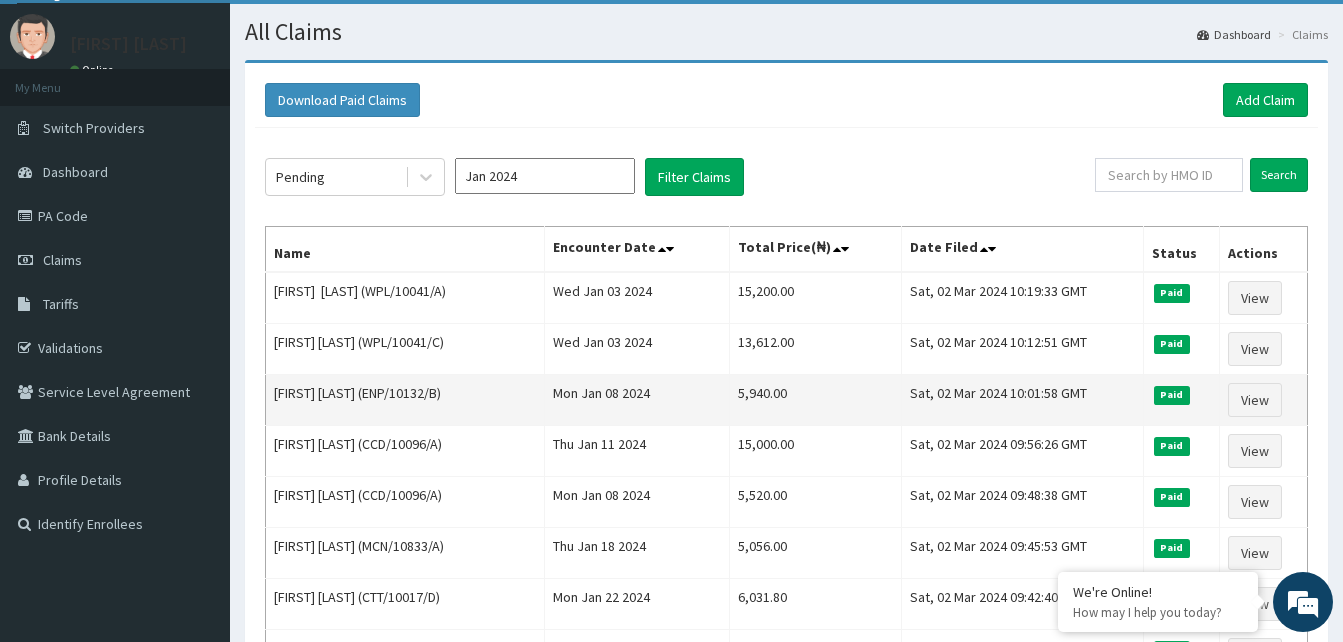 click on "[FIRST] [LAST] (ENP/10132/B)" at bounding box center (405, 400) 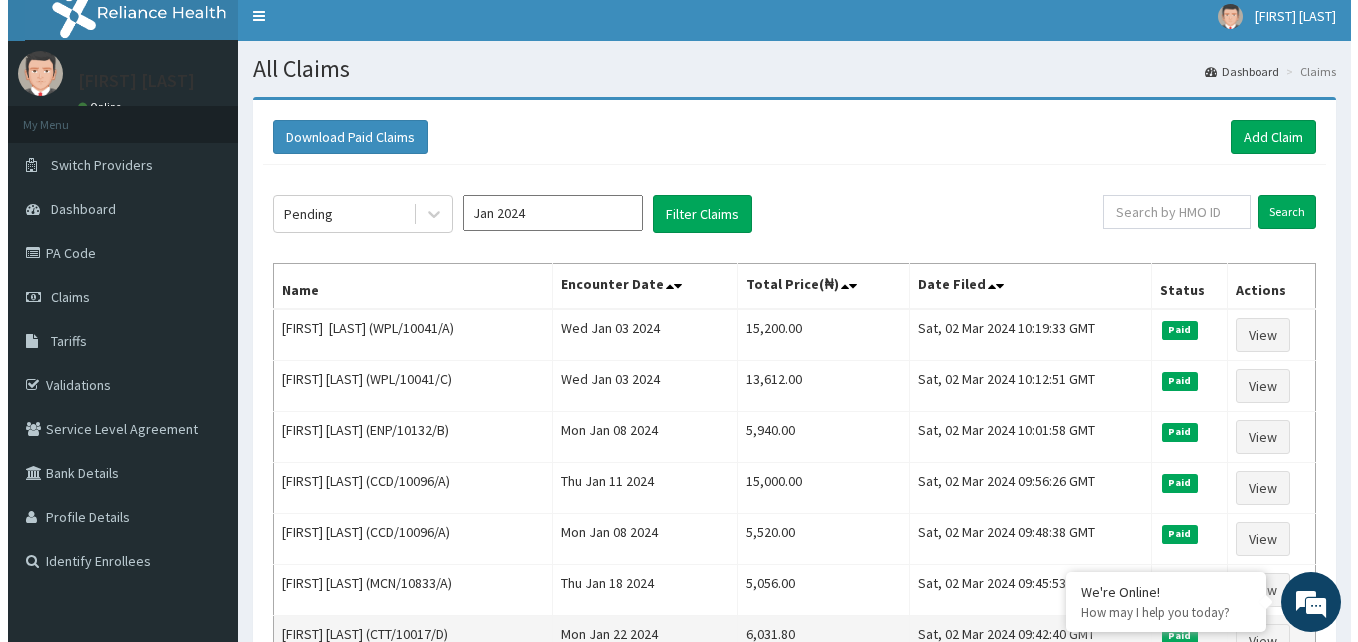 scroll, scrollTop: 0, scrollLeft: 0, axis: both 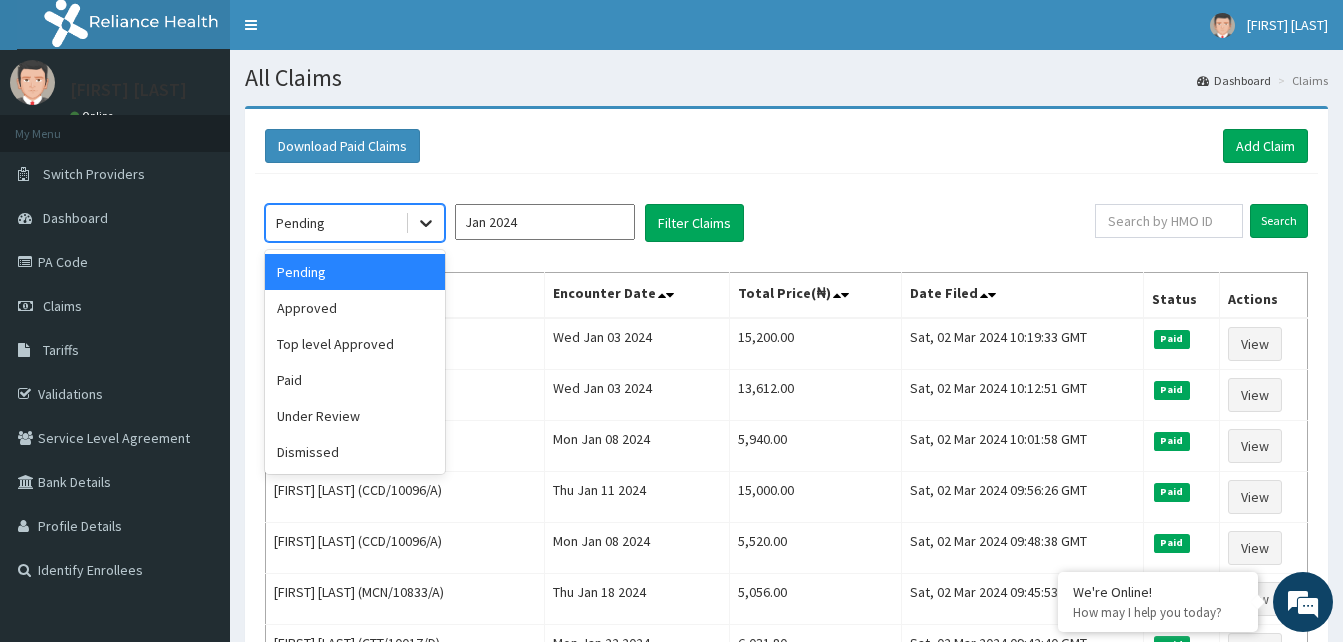 click 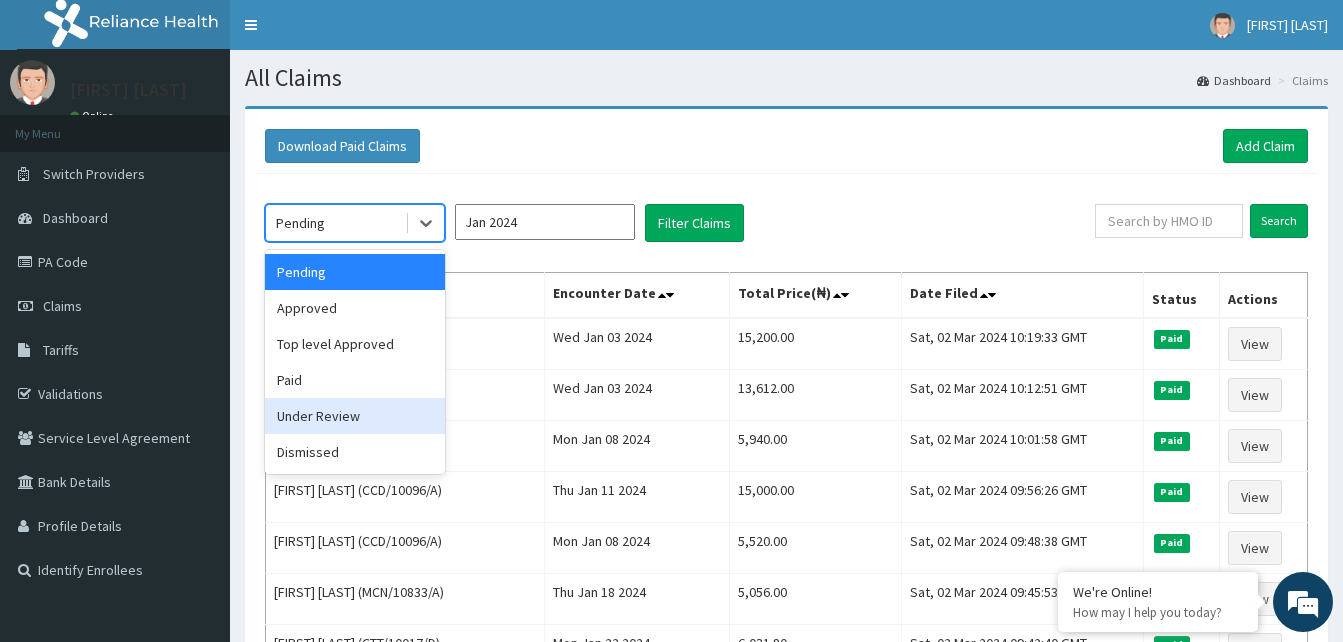 click on "Under Review" at bounding box center [355, 416] 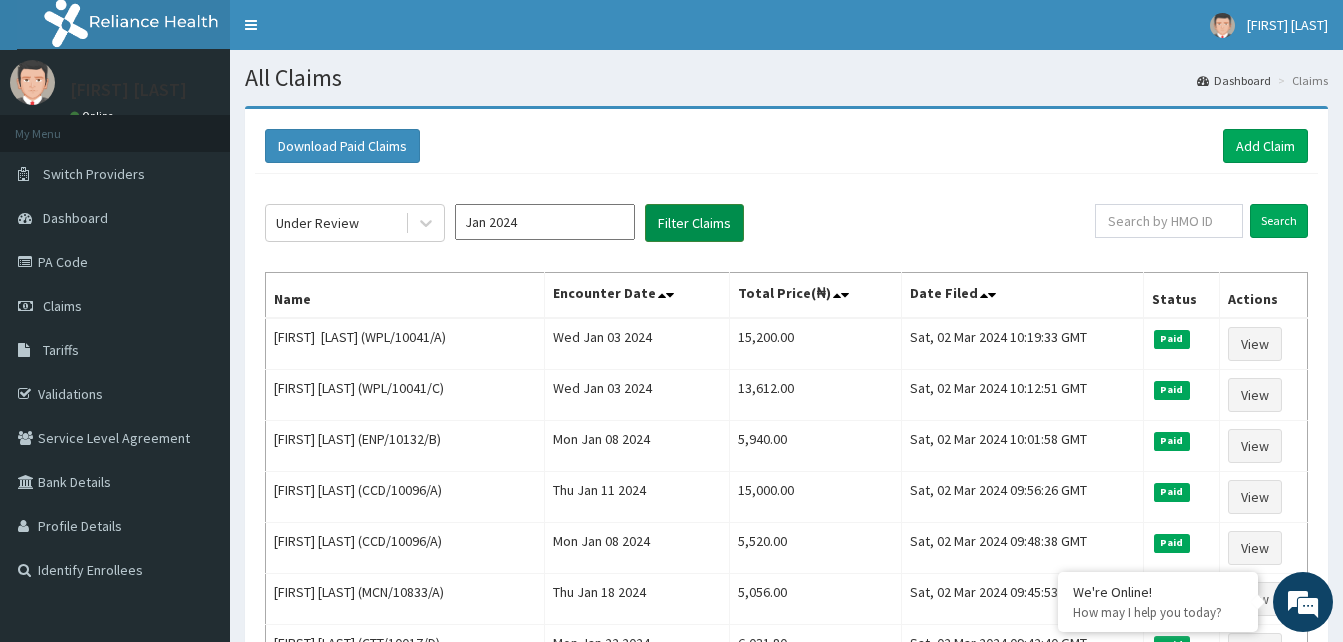 click on "Filter Claims" at bounding box center [694, 223] 